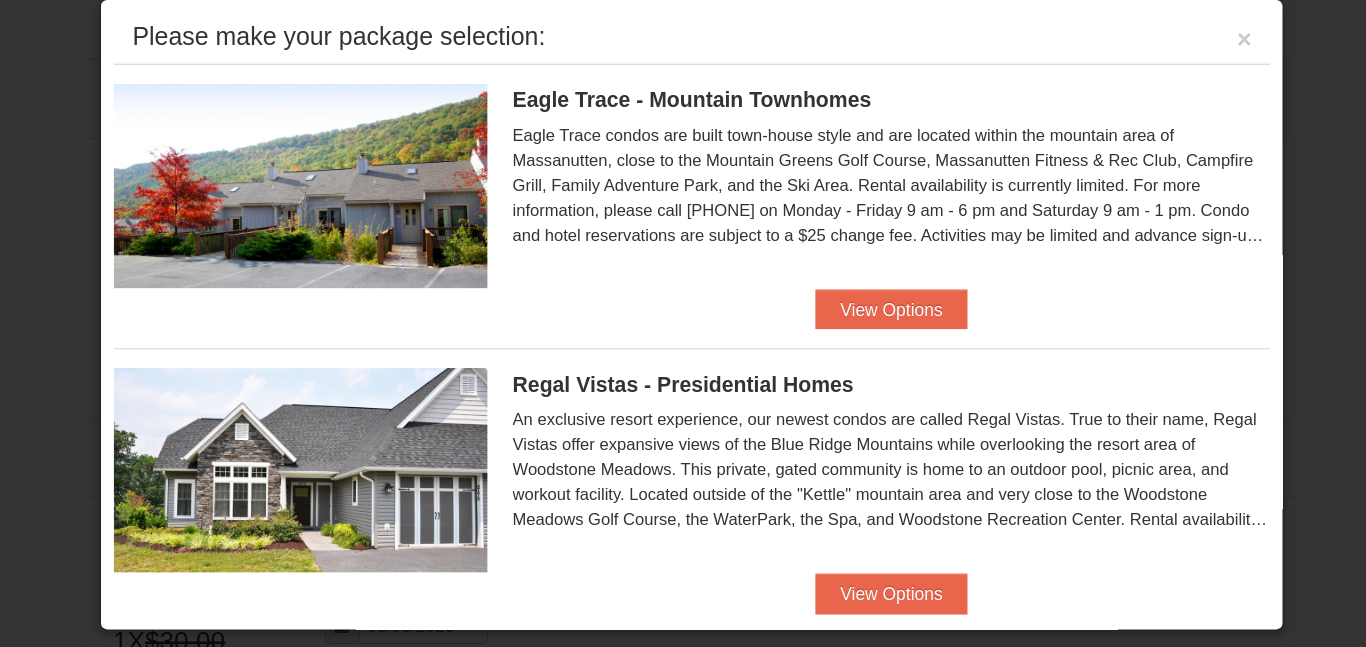scroll, scrollTop: 632, scrollLeft: 0, axis: vertical 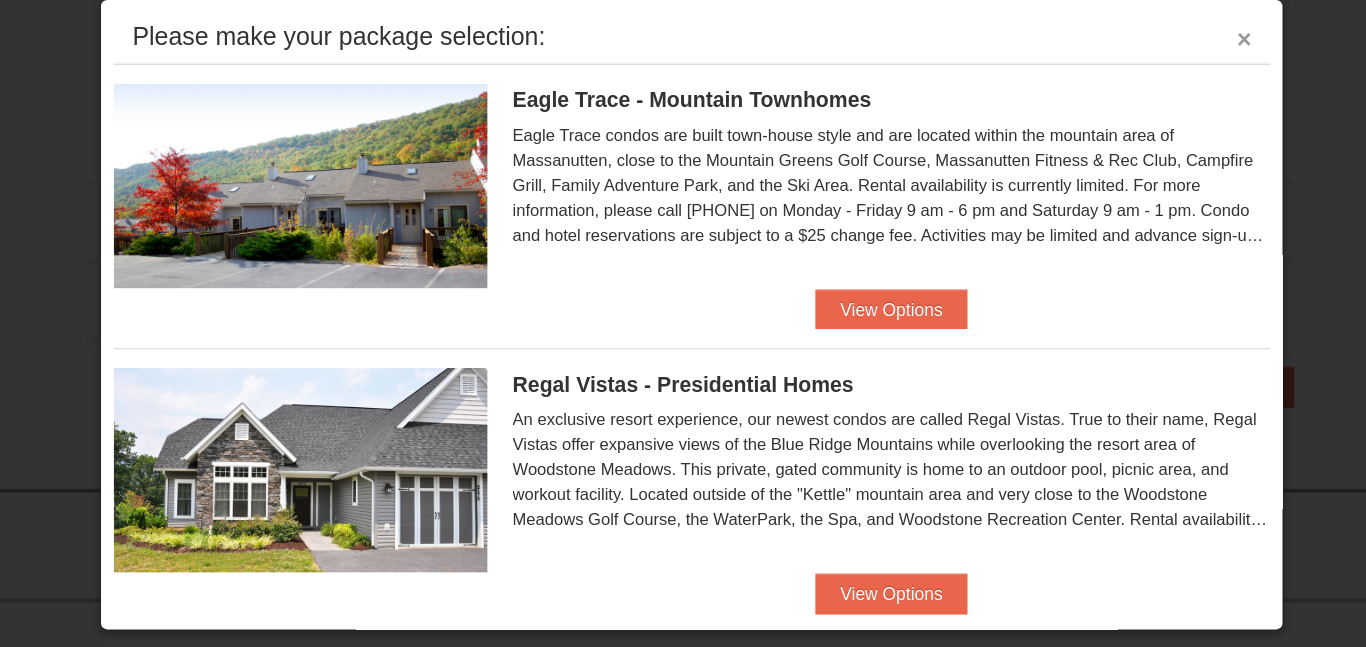 click on "×" at bounding box center [1126, 97] 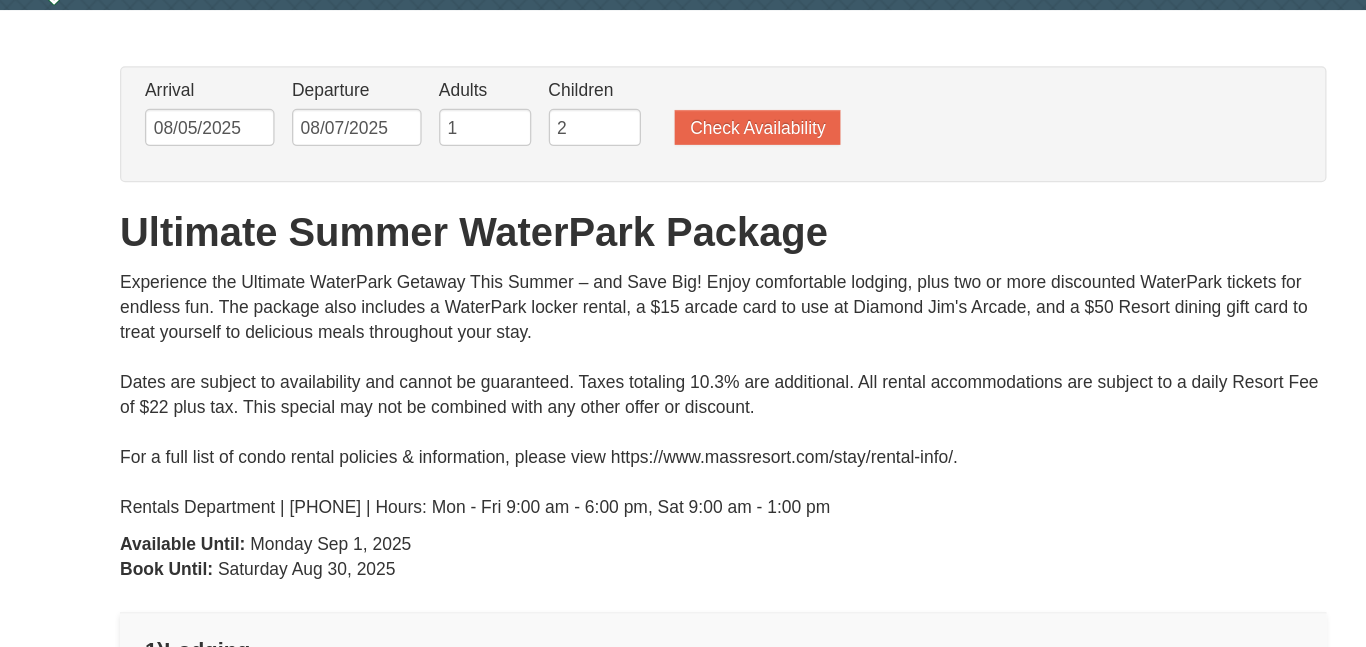 scroll, scrollTop: 0, scrollLeft: 0, axis: both 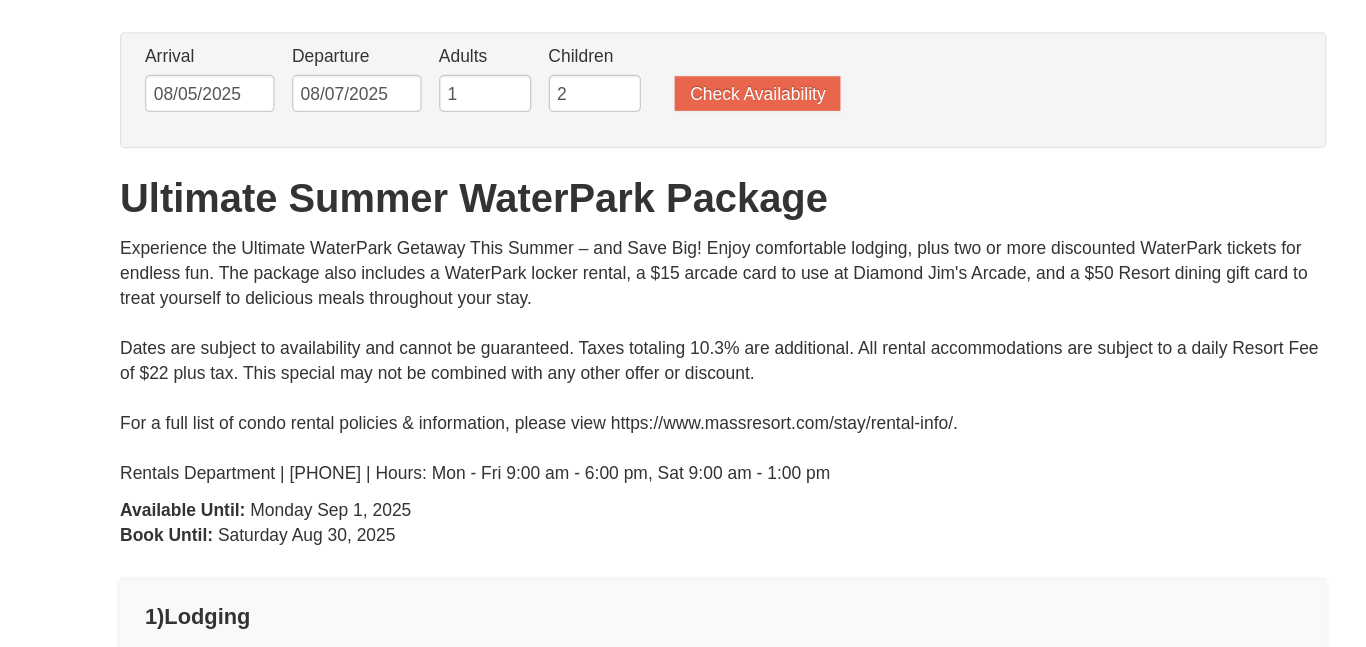 click on "Departure Please format dates MM/DD/YYYY Please format dates MM/DD/YYYY
08/07/2025" at bounding box center [389, 156] 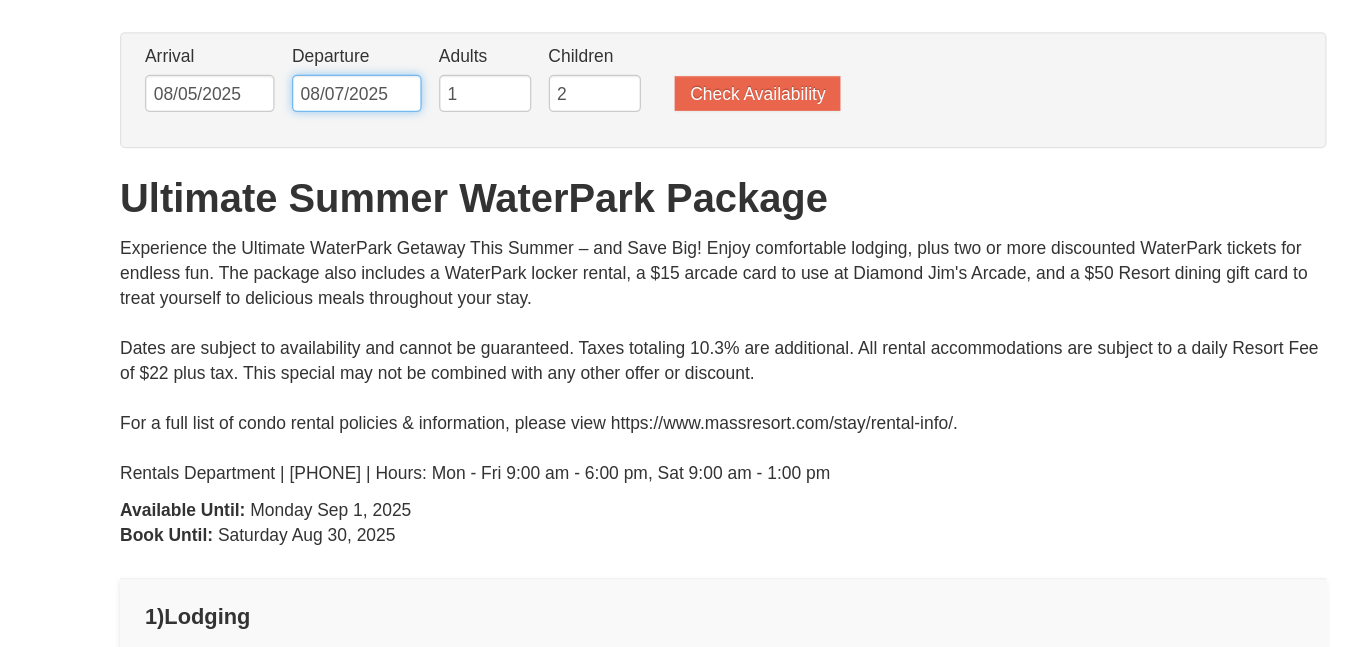 click on "08/07/2025" at bounding box center (389, 164) 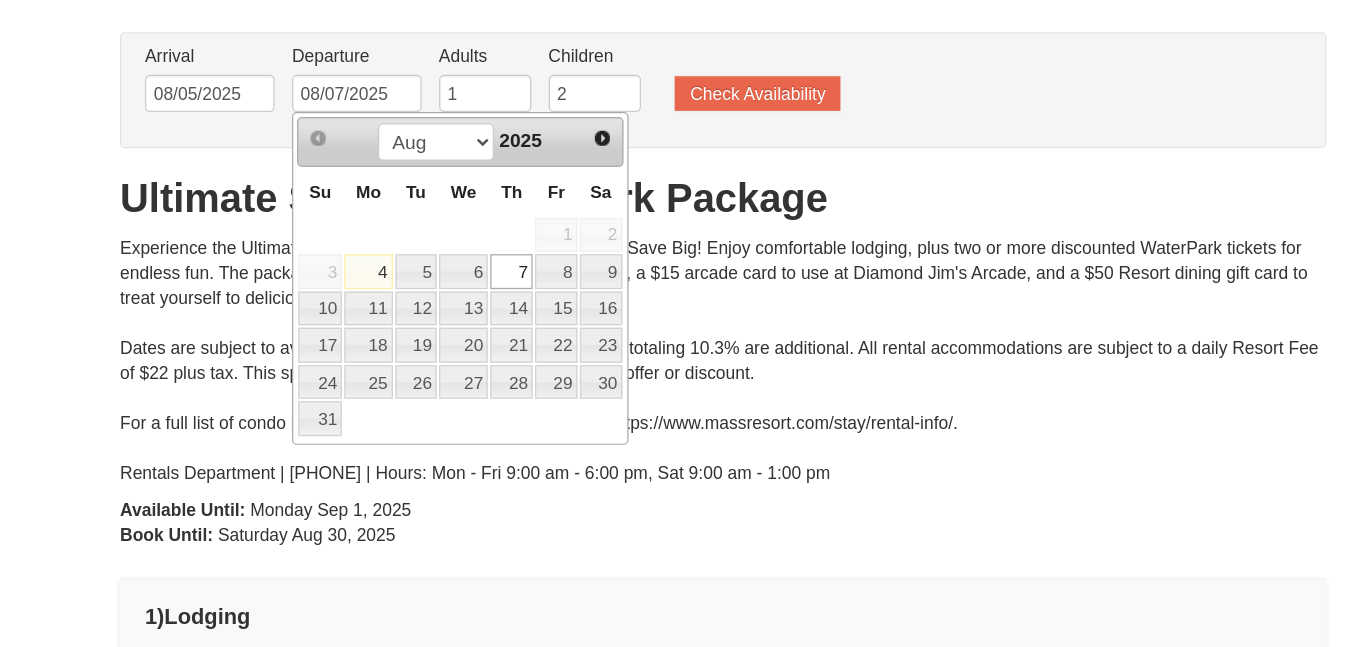 click on "Arrival Please format dates MM/DD/YYYY Please format dates MM/DD/YYYY
08/05/2025
Departure Please format dates MM/DD/YYYY Please format dates MM/DD/YYYY
08/07/2025
Adults Please format dates MM/DD/YYYY
1
Children Please format dates MM/DD/YYYY
2
Check Availability" at bounding box center [683, 161] 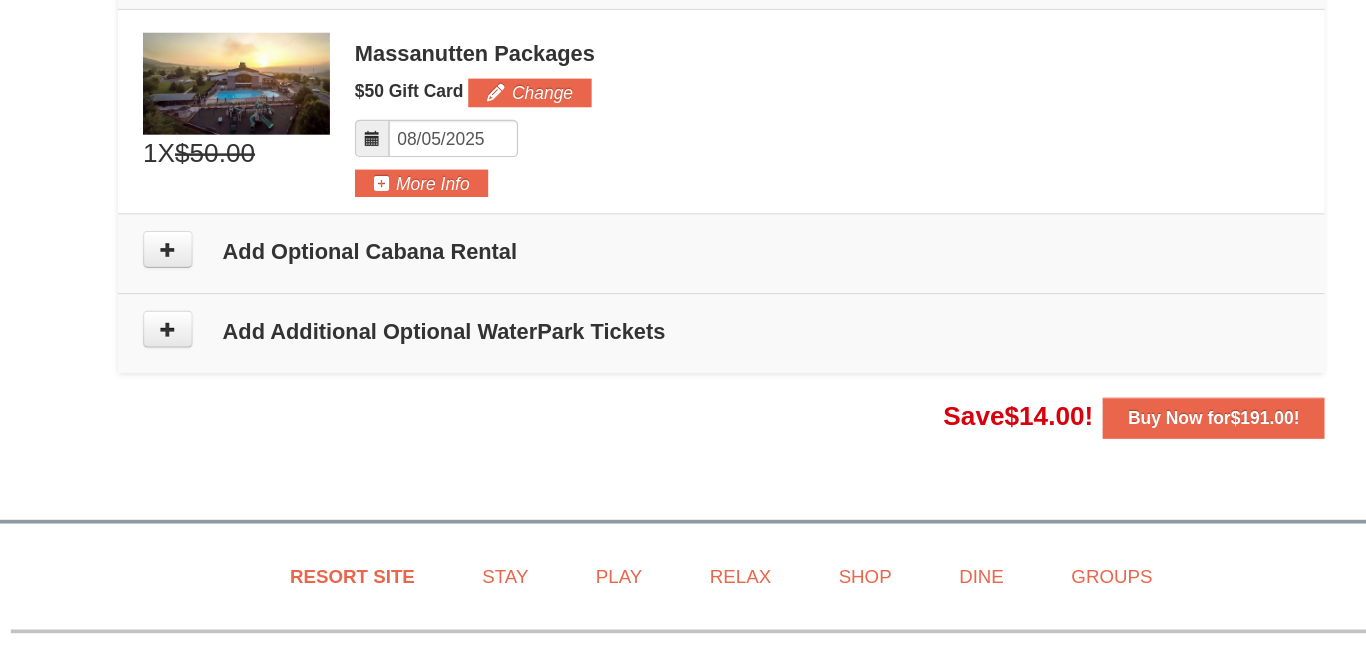 scroll, scrollTop: 1509, scrollLeft: 0, axis: vertical 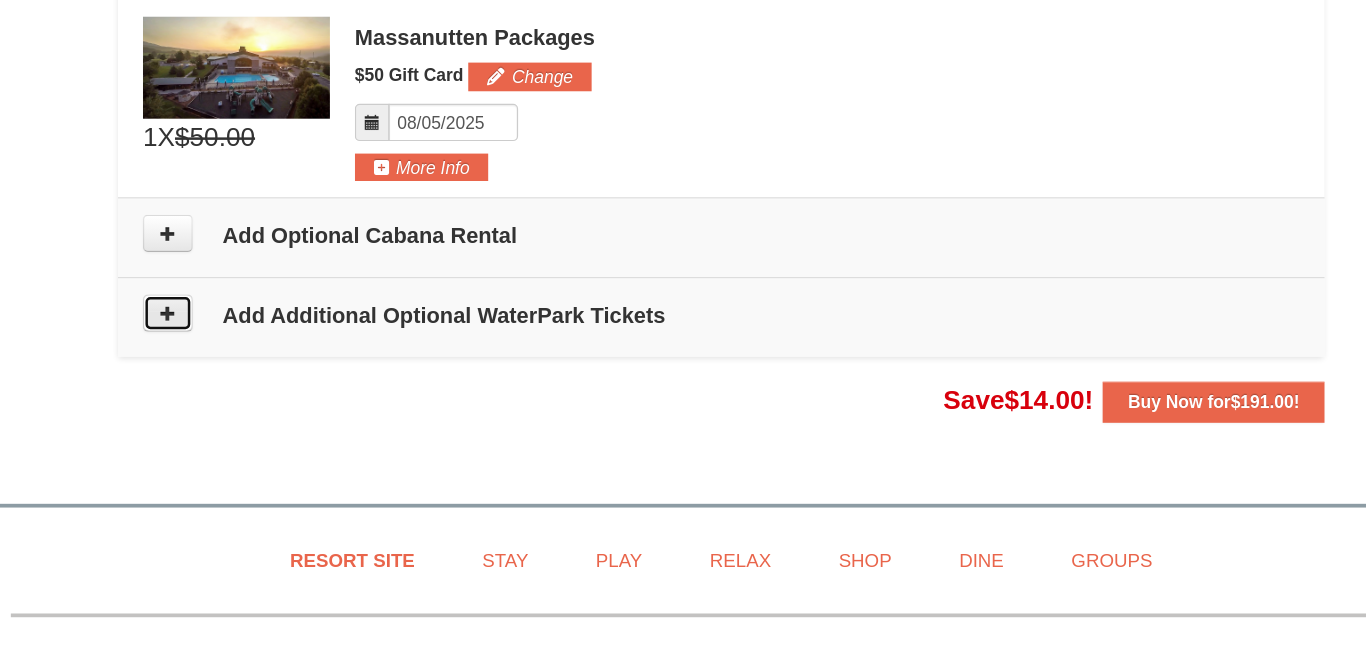 click at bounding box center (239, 379) 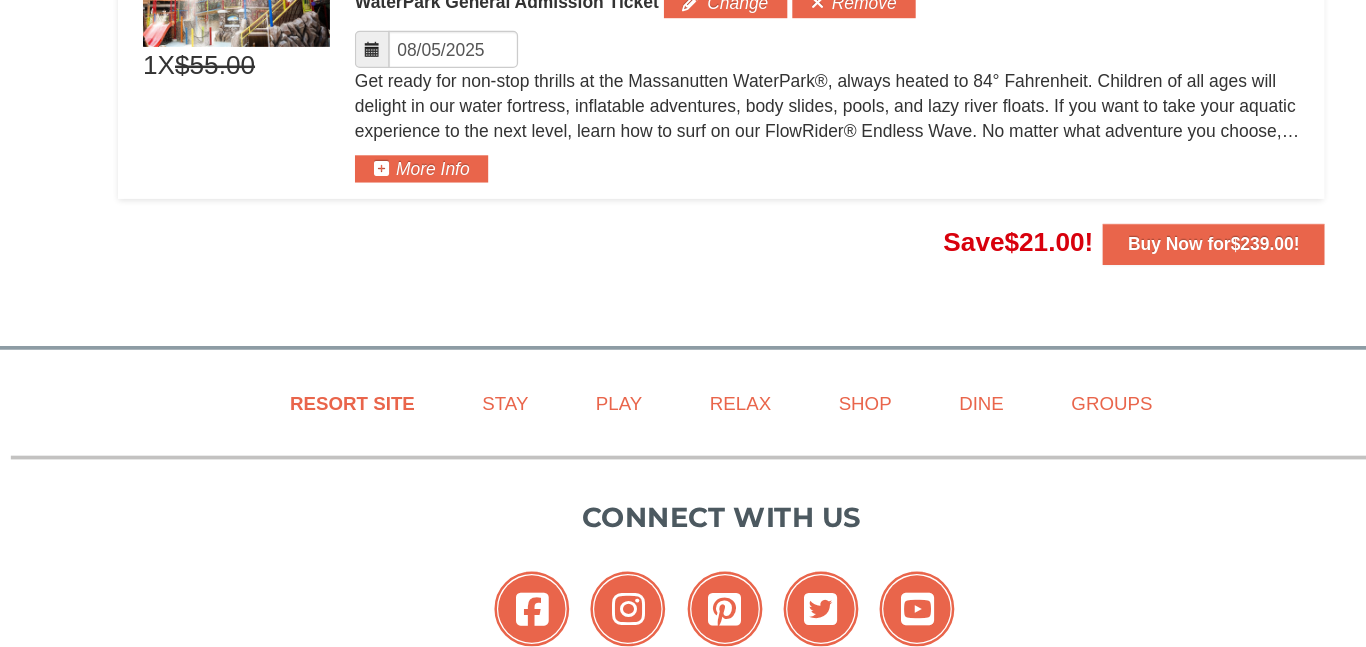 scroll, scrollTop: 1859, scrollLeft: 0, axis: vertical 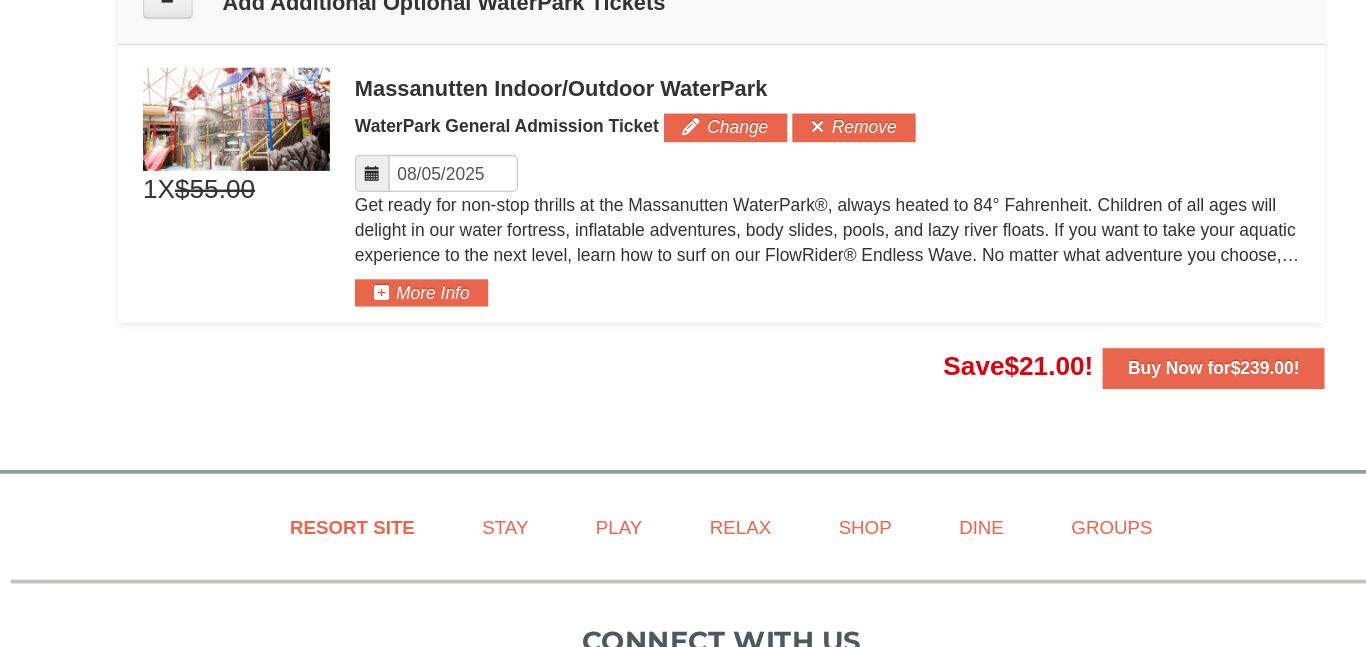 click at bounding box center [403, 168] 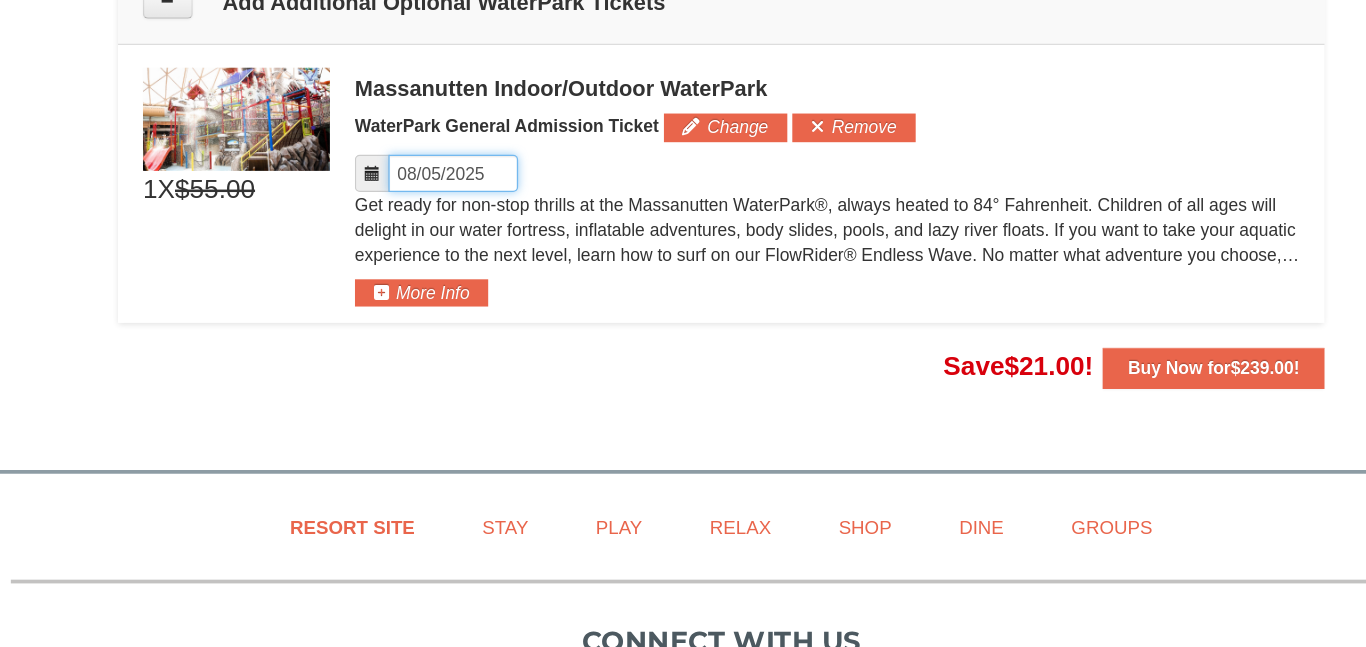 click on "Please format dates MM/DD/YYYY" at bounding box center [468, 168] 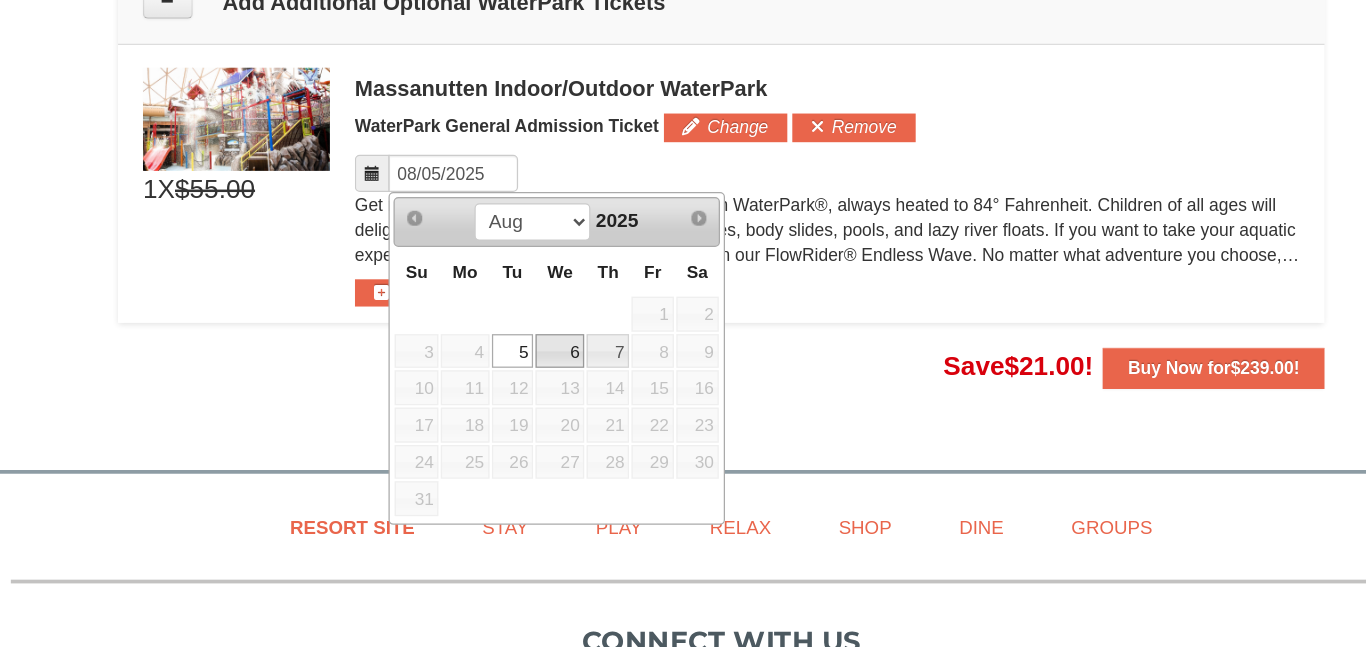 click on "6" at bounding box center (553, 311) 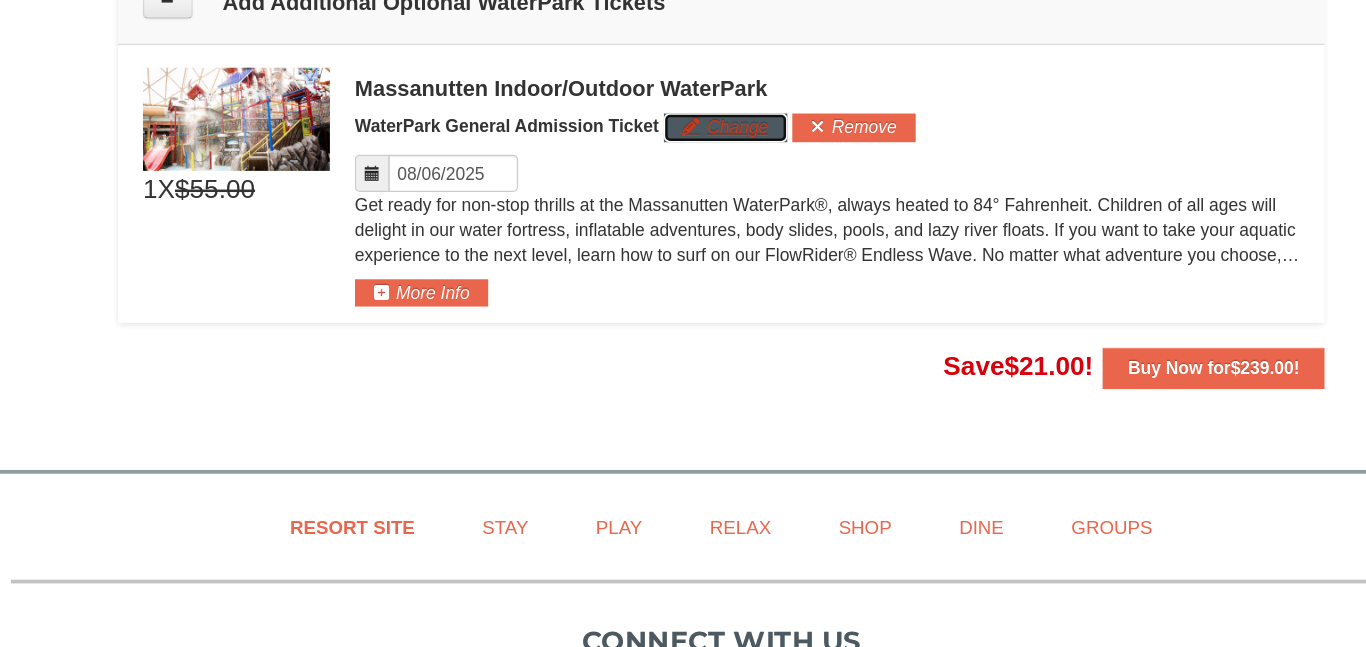 click on "Change" at bounding box center [686, 131] 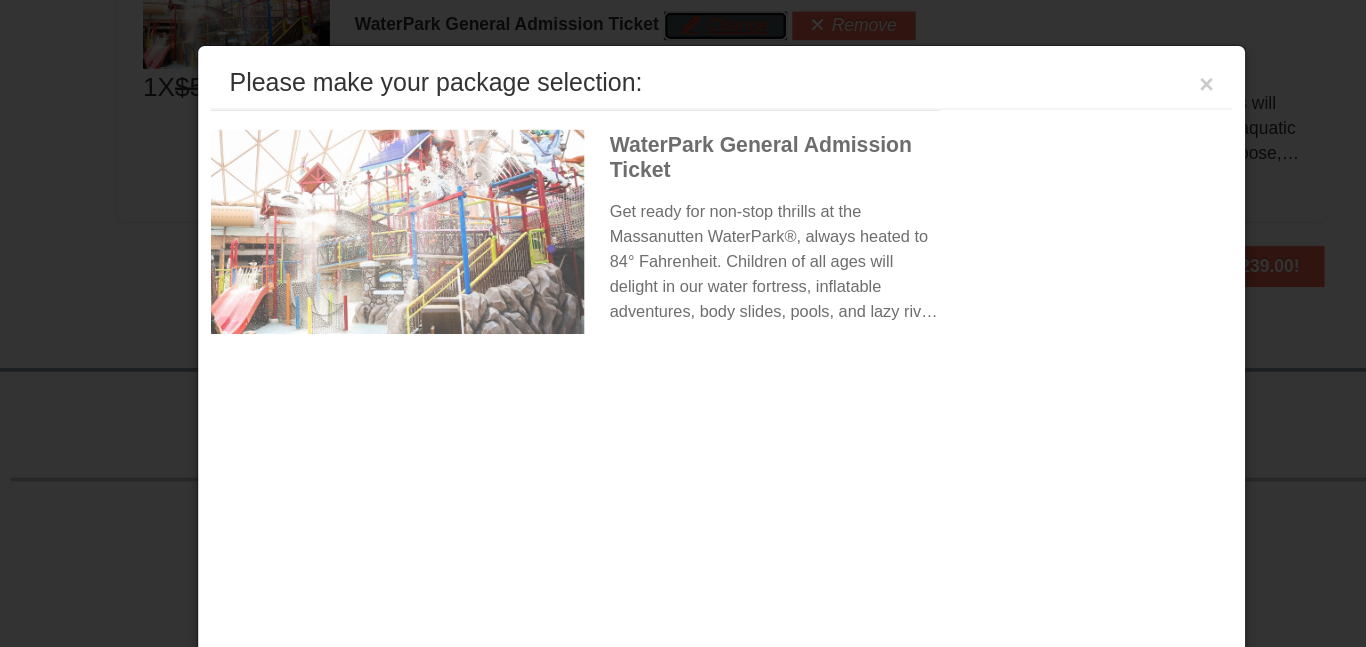 scroll, scrollTop: 1942, scrollLeft: 0, axis: vertical 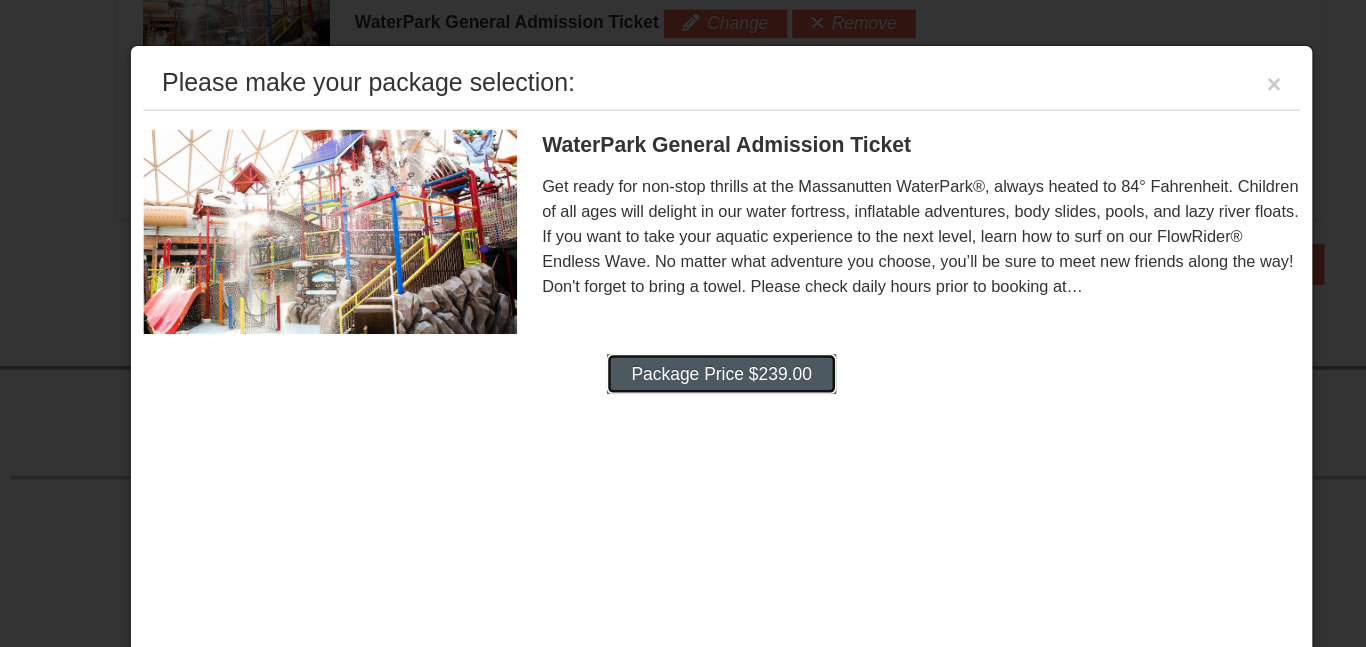 click on "Package Price $239.00" at bounding box center [683, 329] 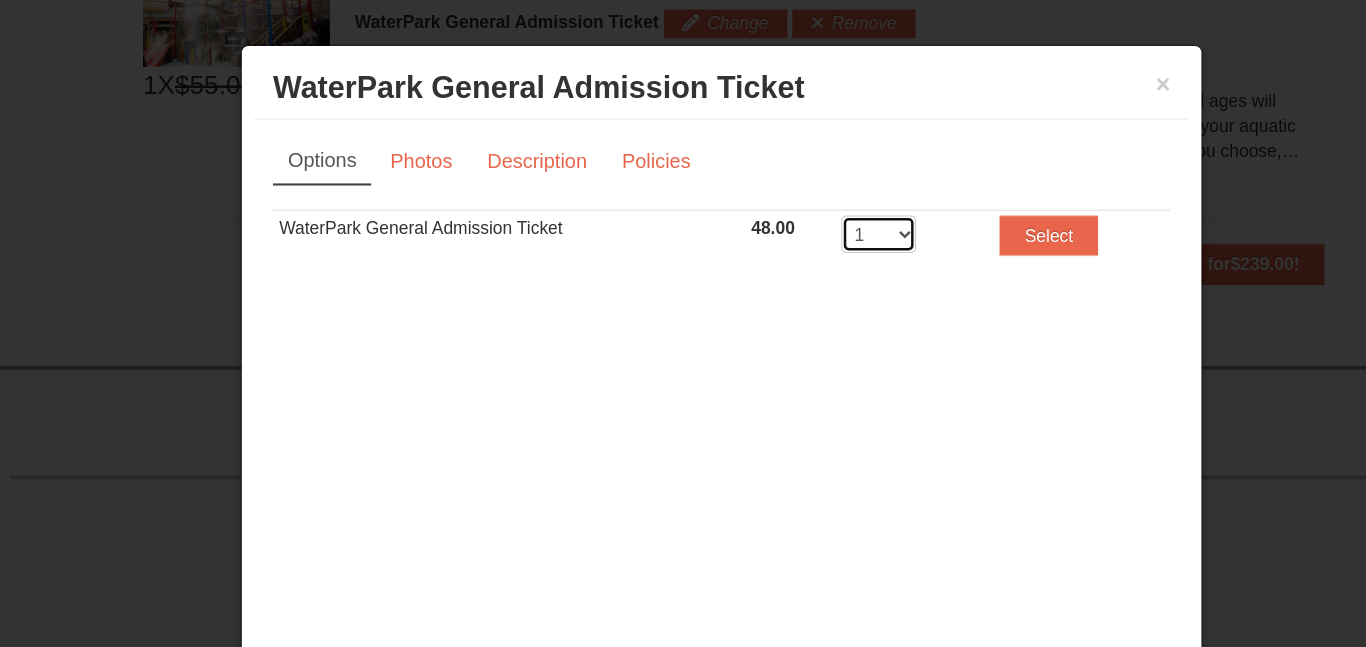 click on "1 2 3 4 5 6 7 8 9 10 11 12 13 14 15 16 17 18 19 20" at bounding box center (809, 217) 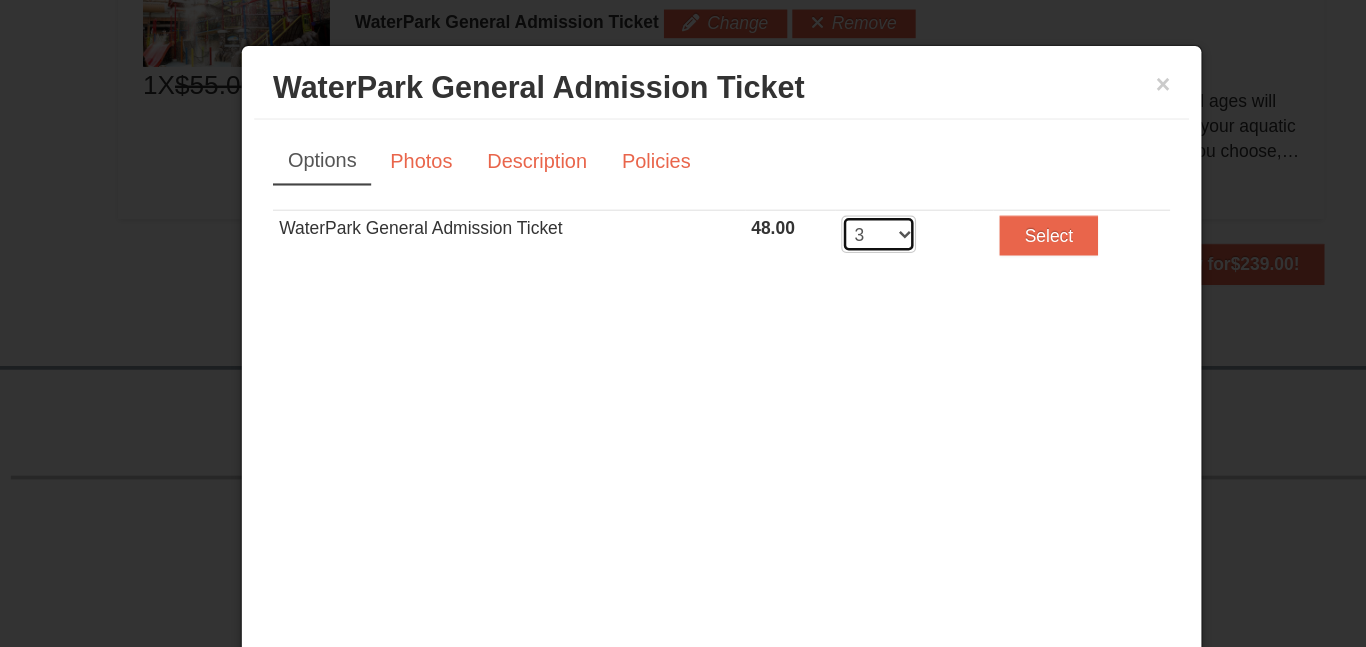 click on "1 2 3 4 5 6 7 8 9 10 11 12 13 14 15 16 17 18 19 20" at bounding box center (809, 217) 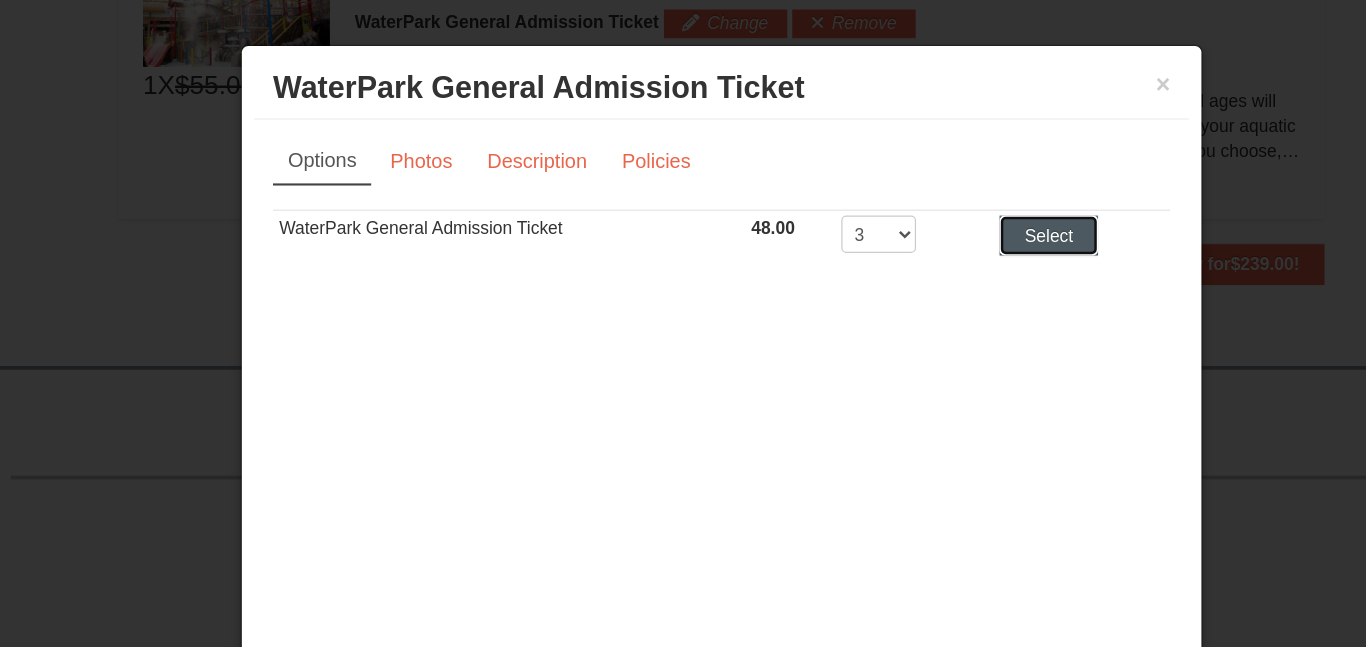 click on "Select" at bounding box center [945, 218] 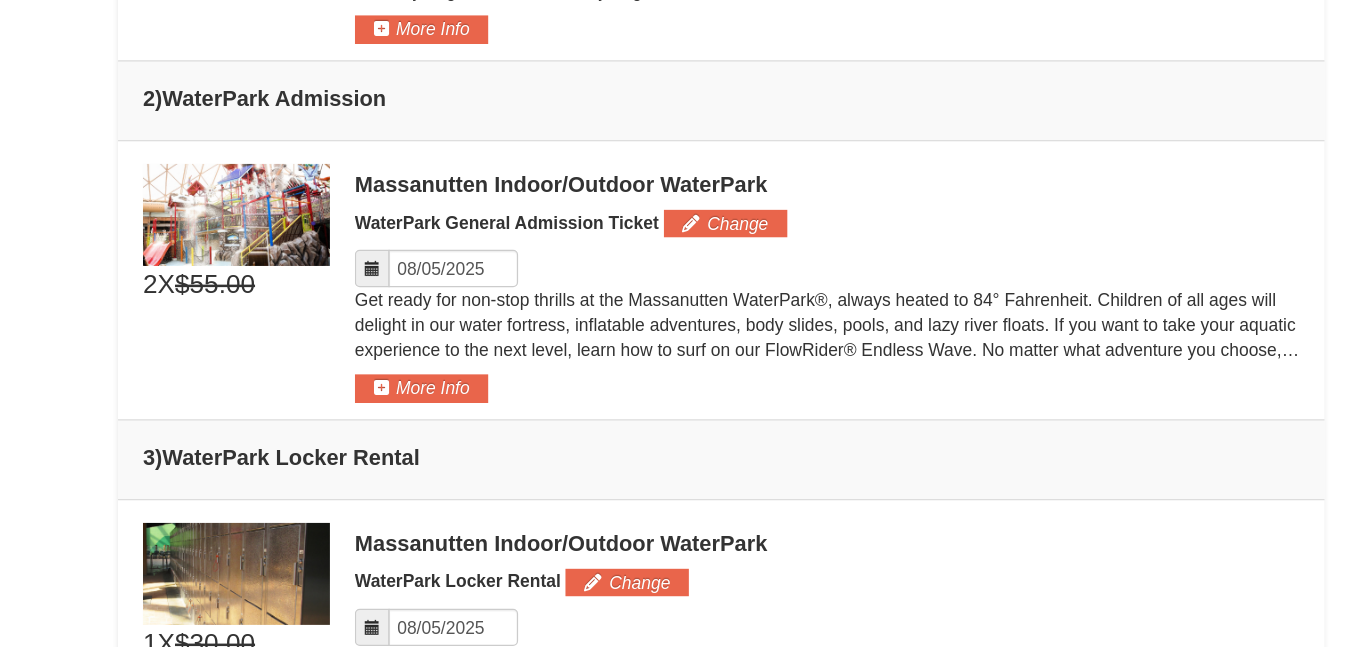 scroll, scrollTop: 695, scrollLeft: 0, axis: vertical 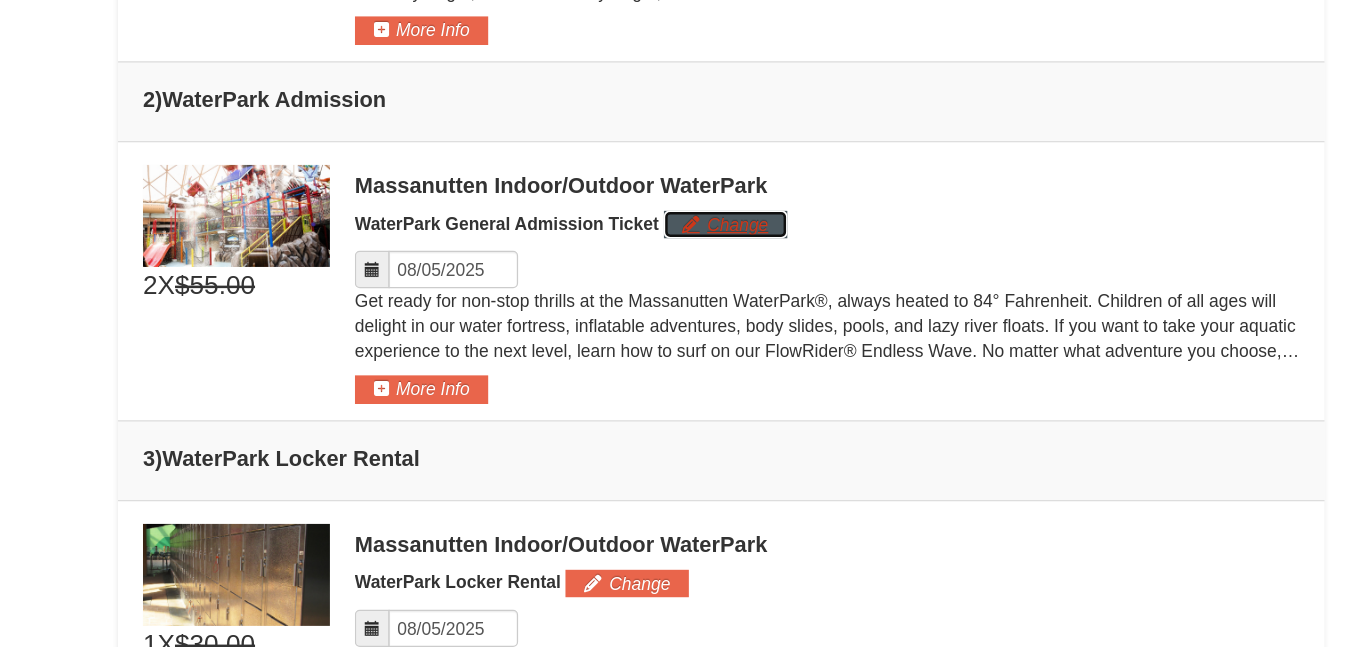 click on "Change" at bounding box center [686, 180] 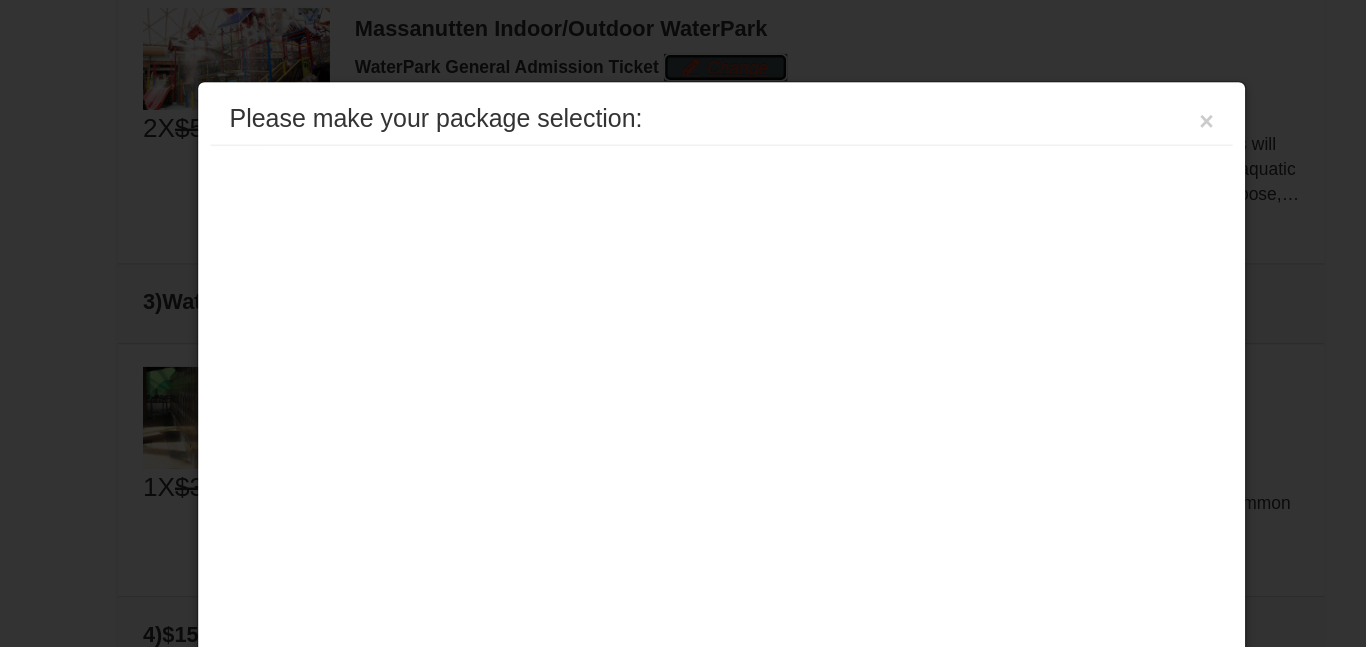 scroll, scrollTop: 827, scrollLeft: 0, axis: vertical 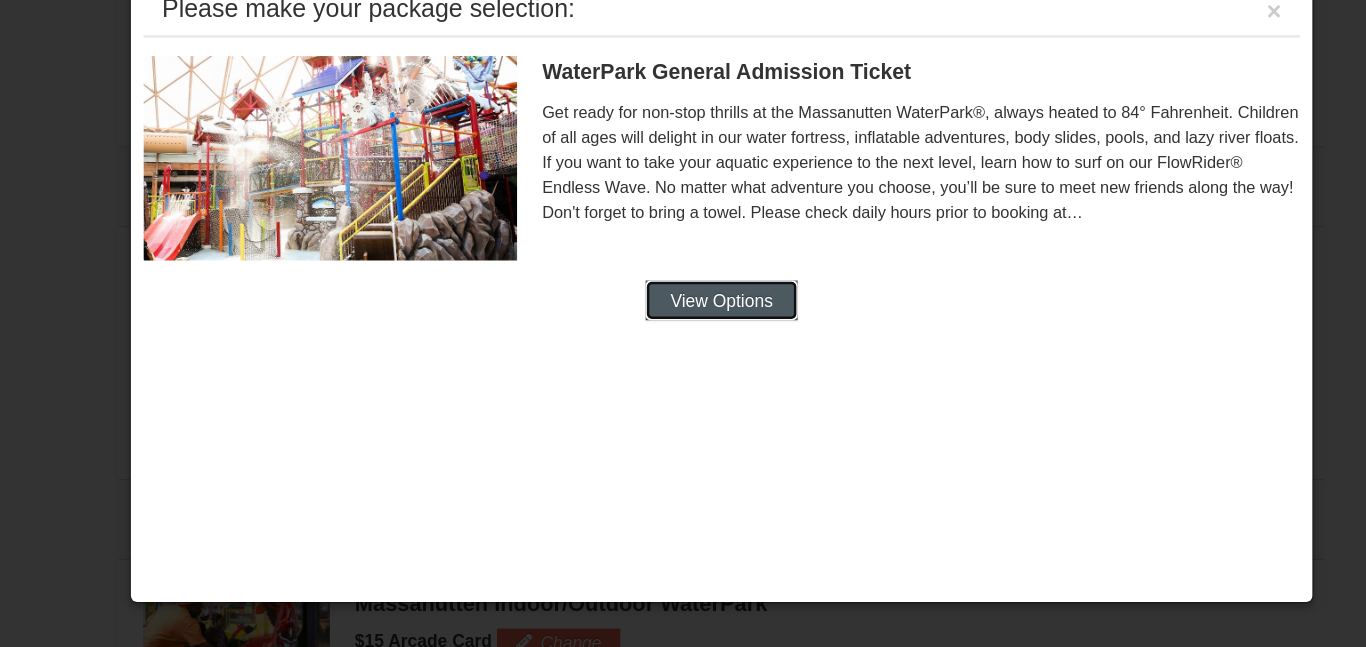 click on "View Options" at bounding box center (683, 329) 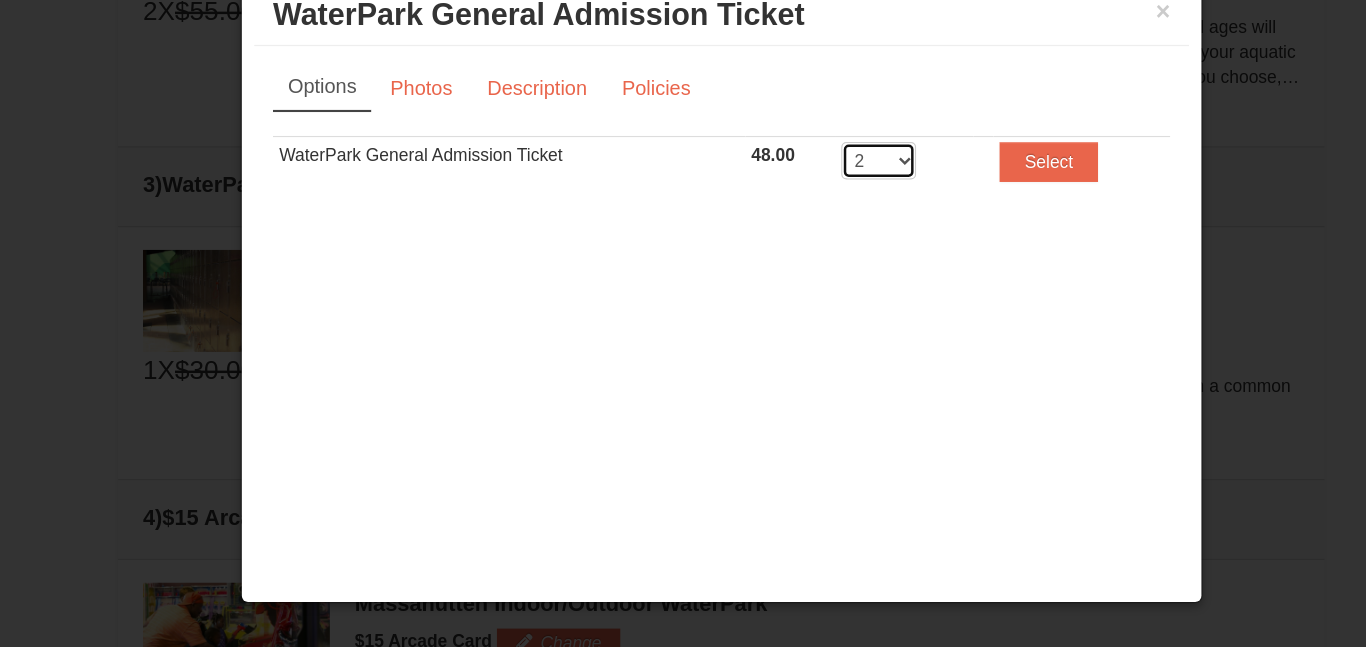 click on "2 3 4 5 6 7 8" at bounding box center [809, 217] 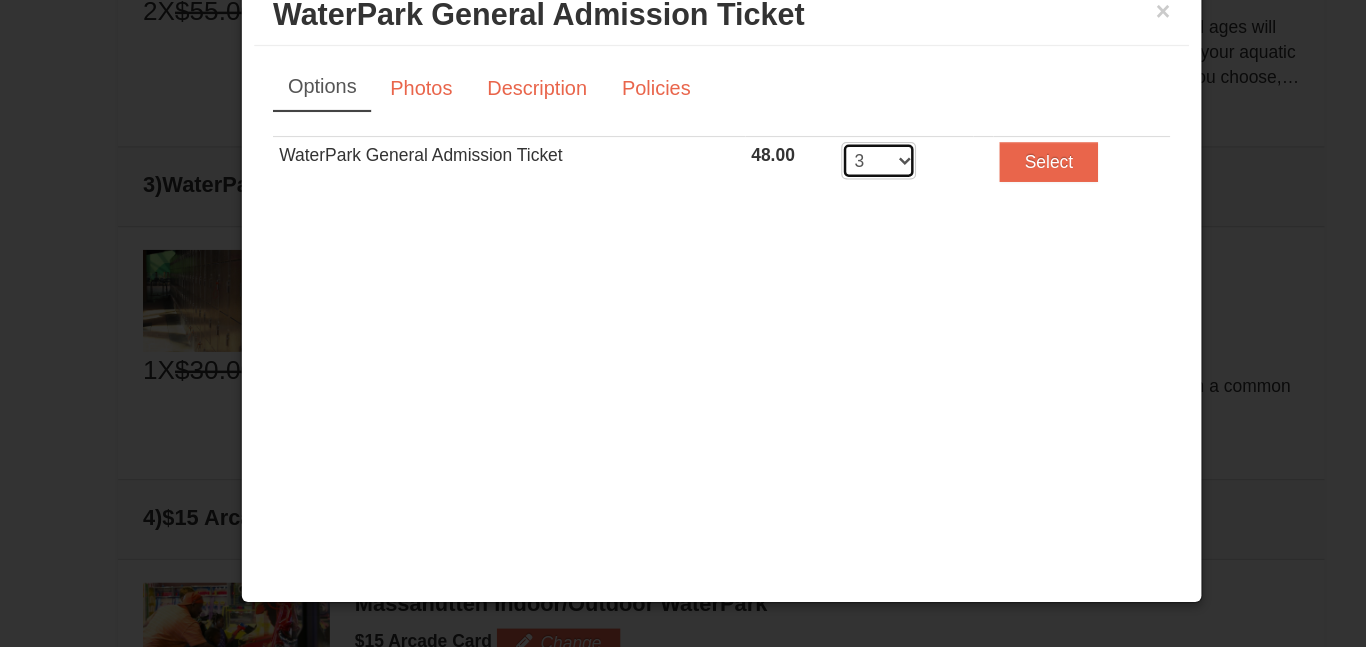 click on "2 3 4 5 6 7 8" at bounding box center (809, 217) 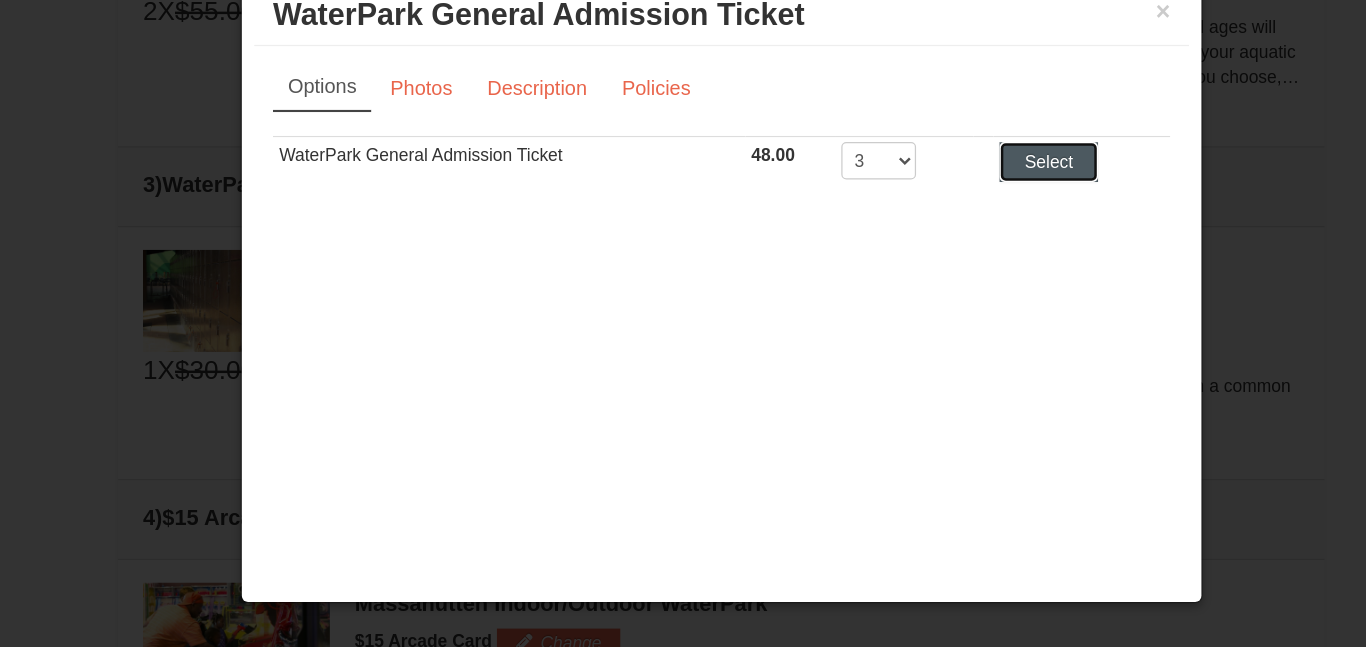 click on "Select" at bounding box center [945, 218] 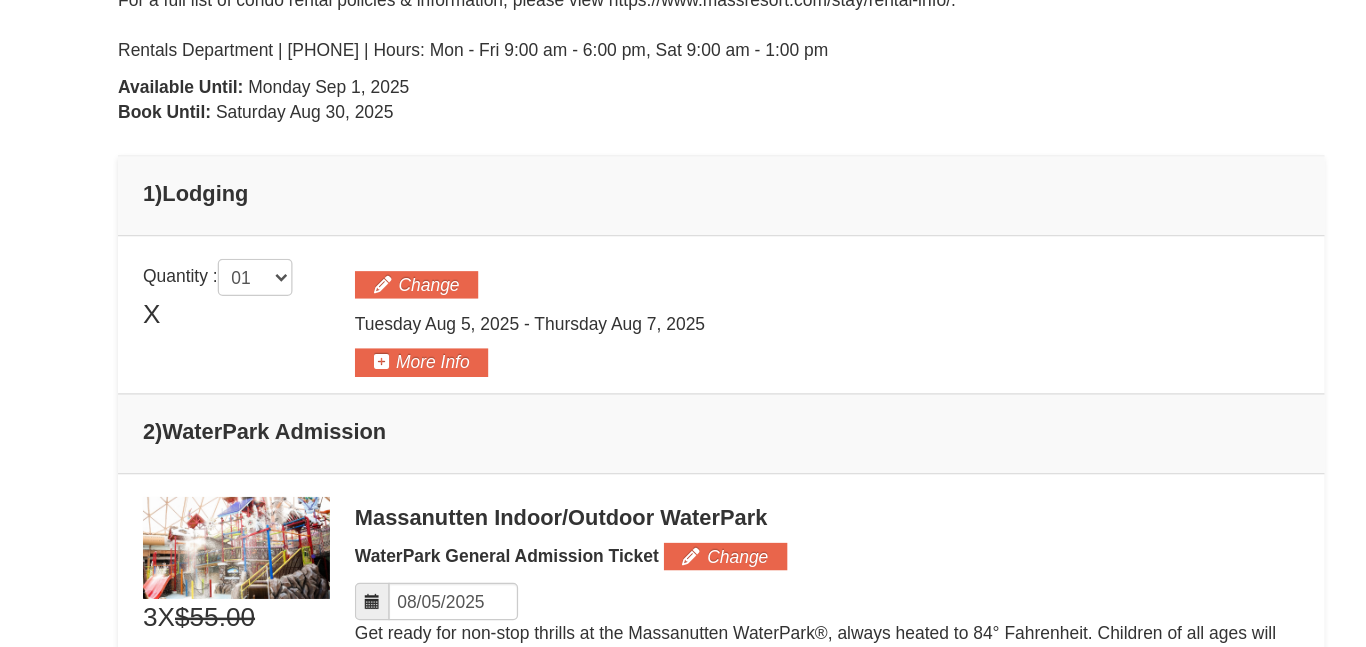 scroll, scrollTop: 304, scrollLeft: 0, axis: vertical 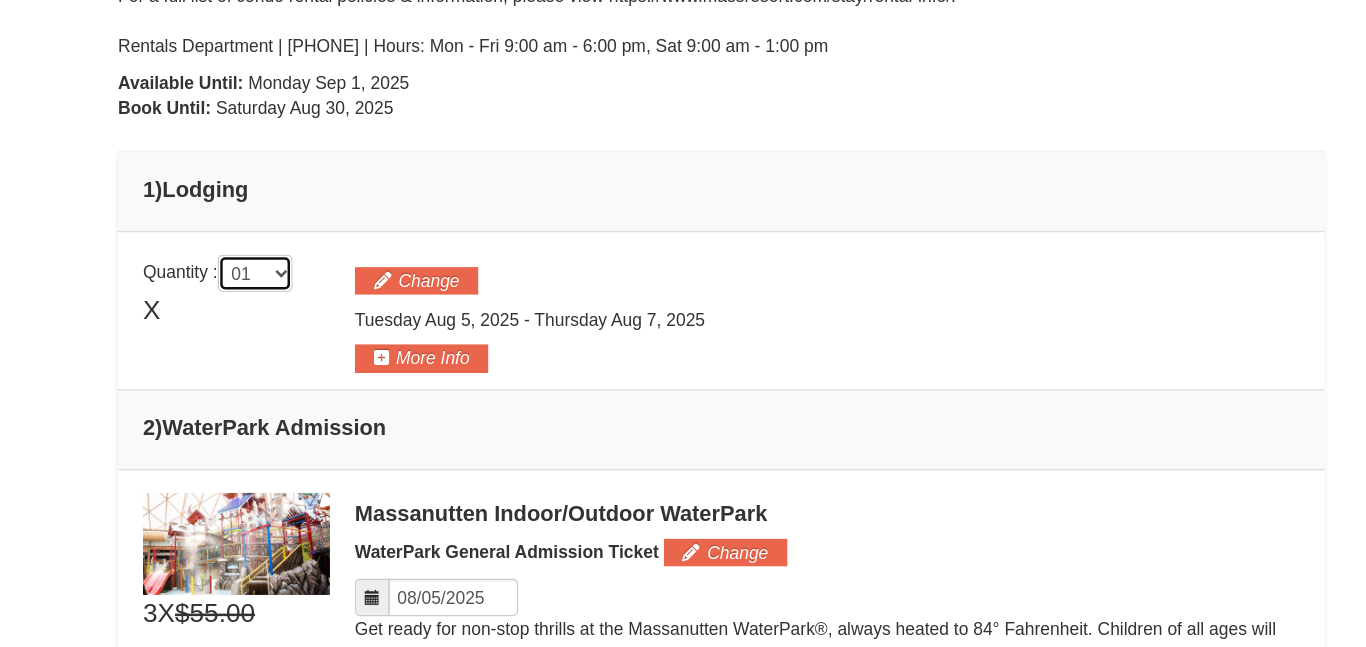 click on "01
02
03
04
05" at bounding box center (309, 347) 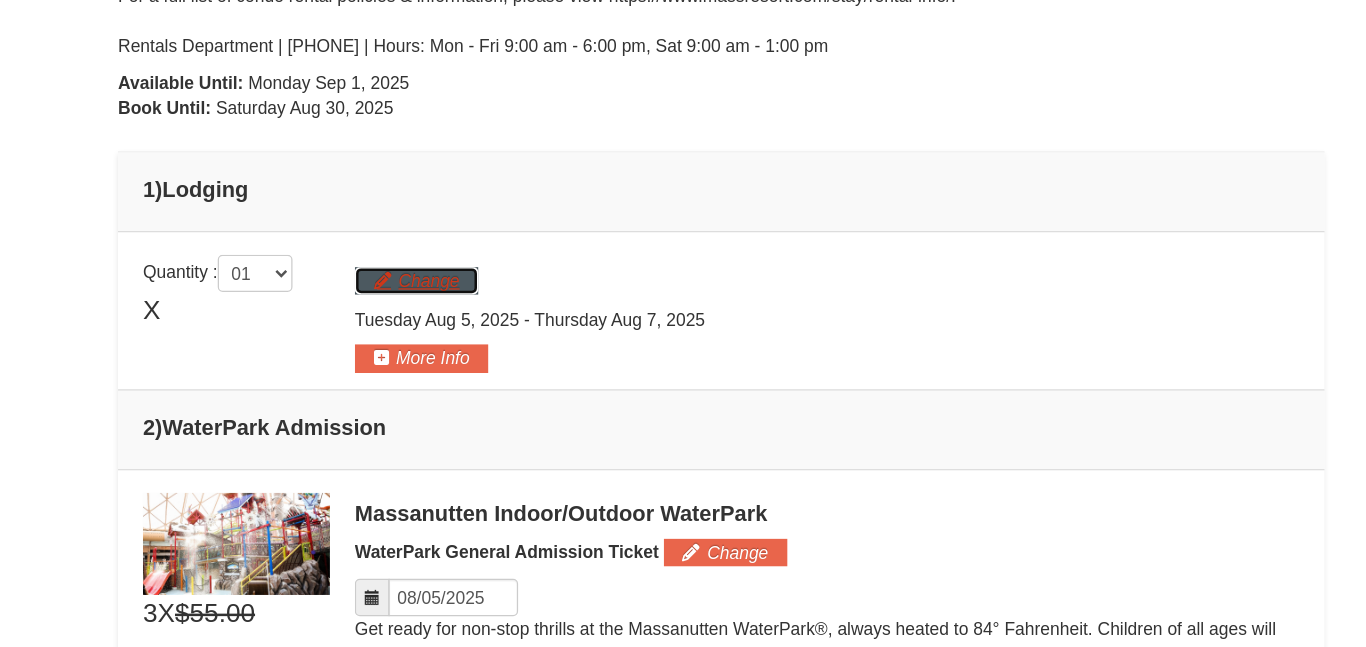 click on "Change" at bounding box center [438, 353] 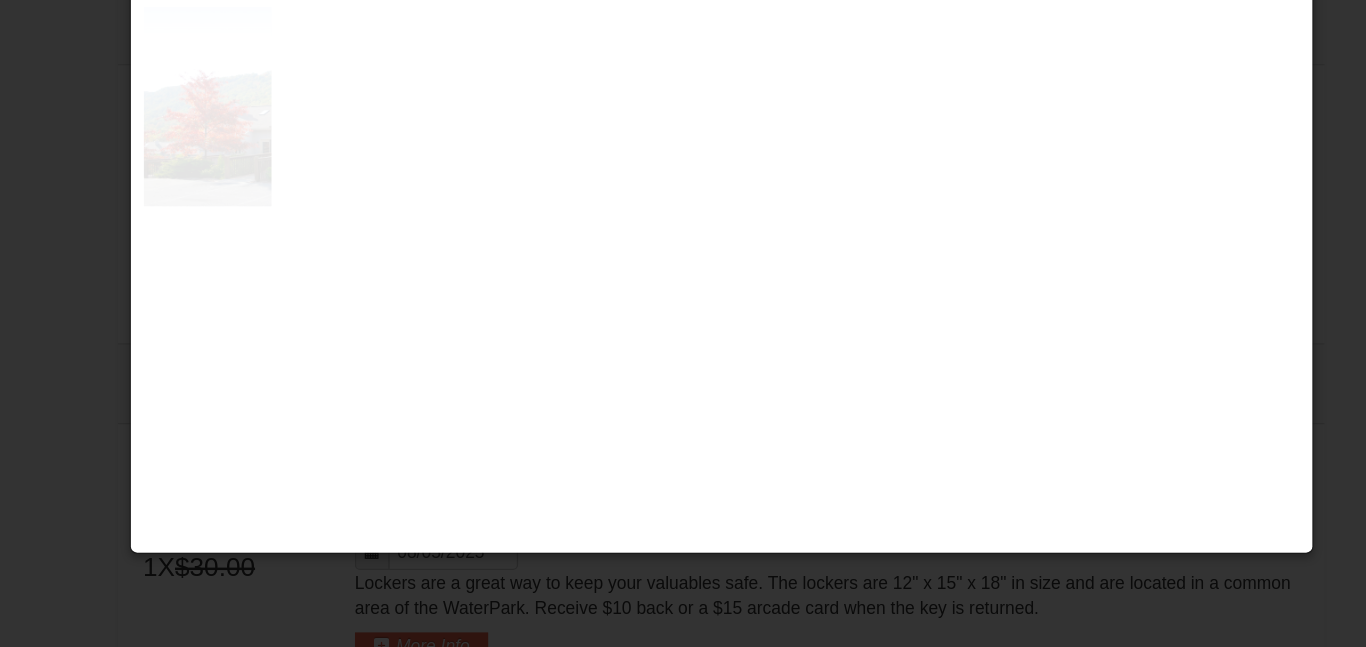 scroll, scrollTop: 636, scrollLeft: 0, axis: vertical 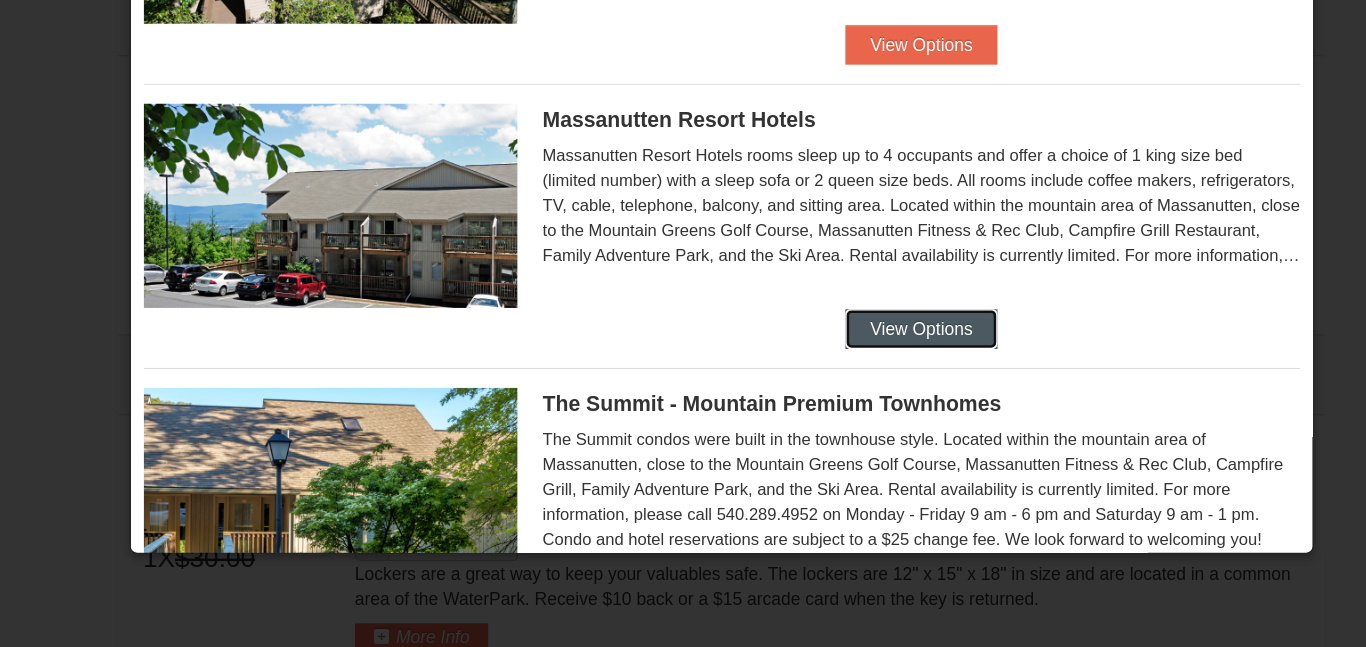 click on "View Options" at bounding box center (843, 392) 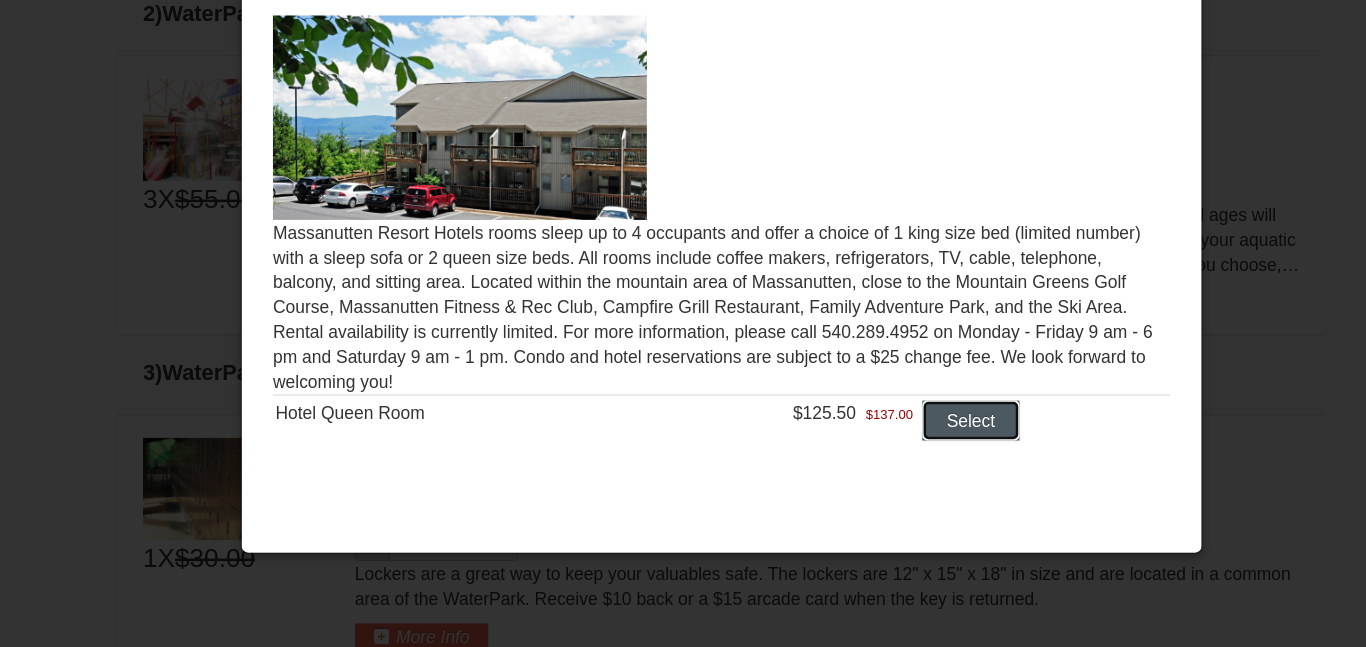 click on "Select" at bounding box center [883, 465] 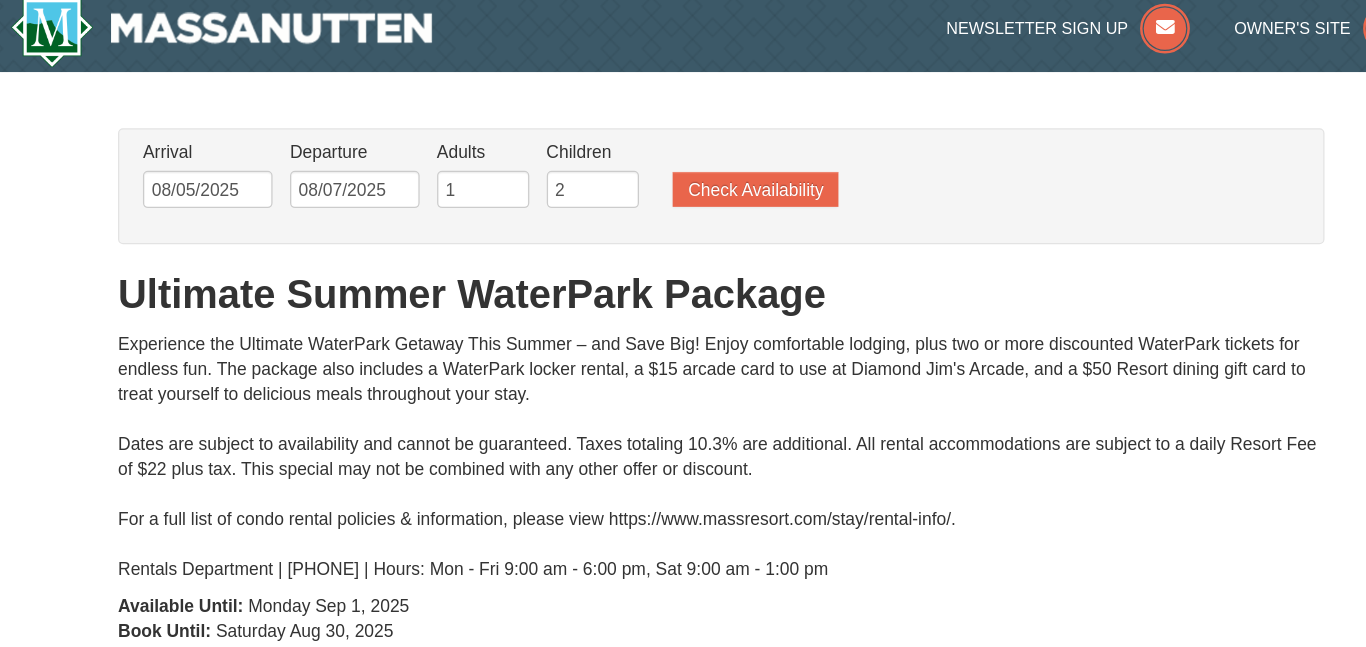 scroll, scrollTop: 11, scrollLeft: 0, axis: vertical 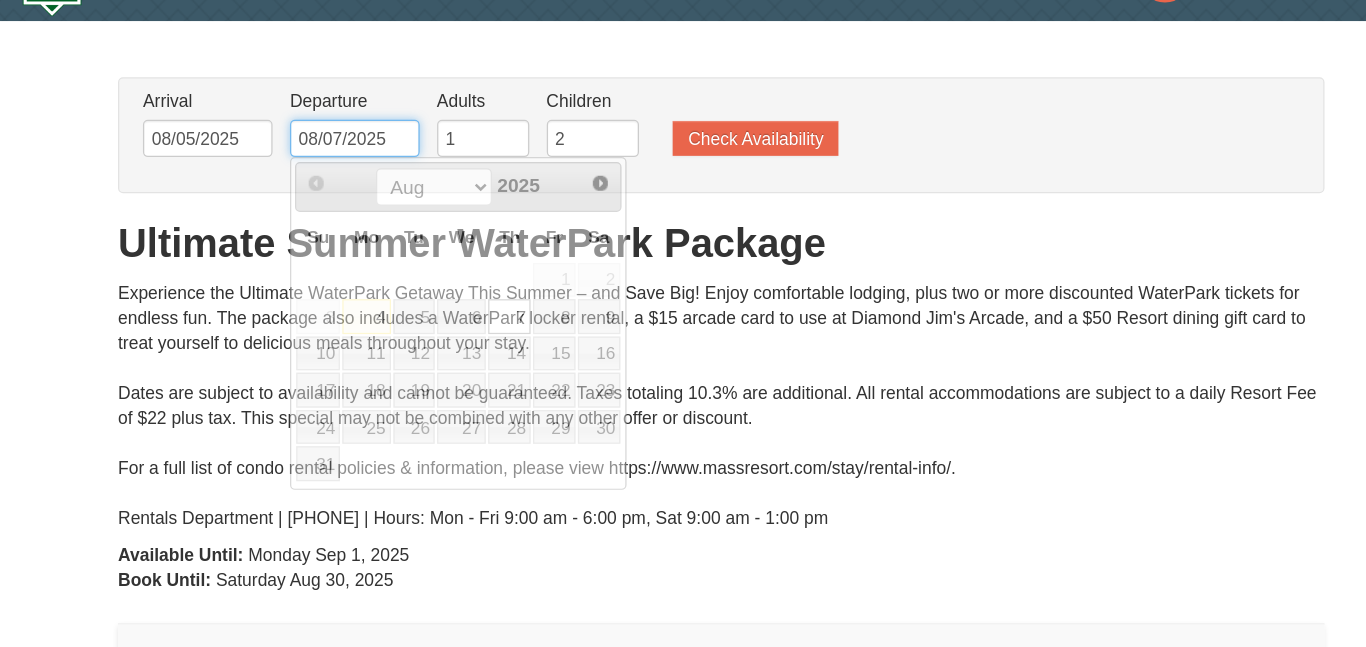click on "08/07/2025" at bounding box center (389, 153) 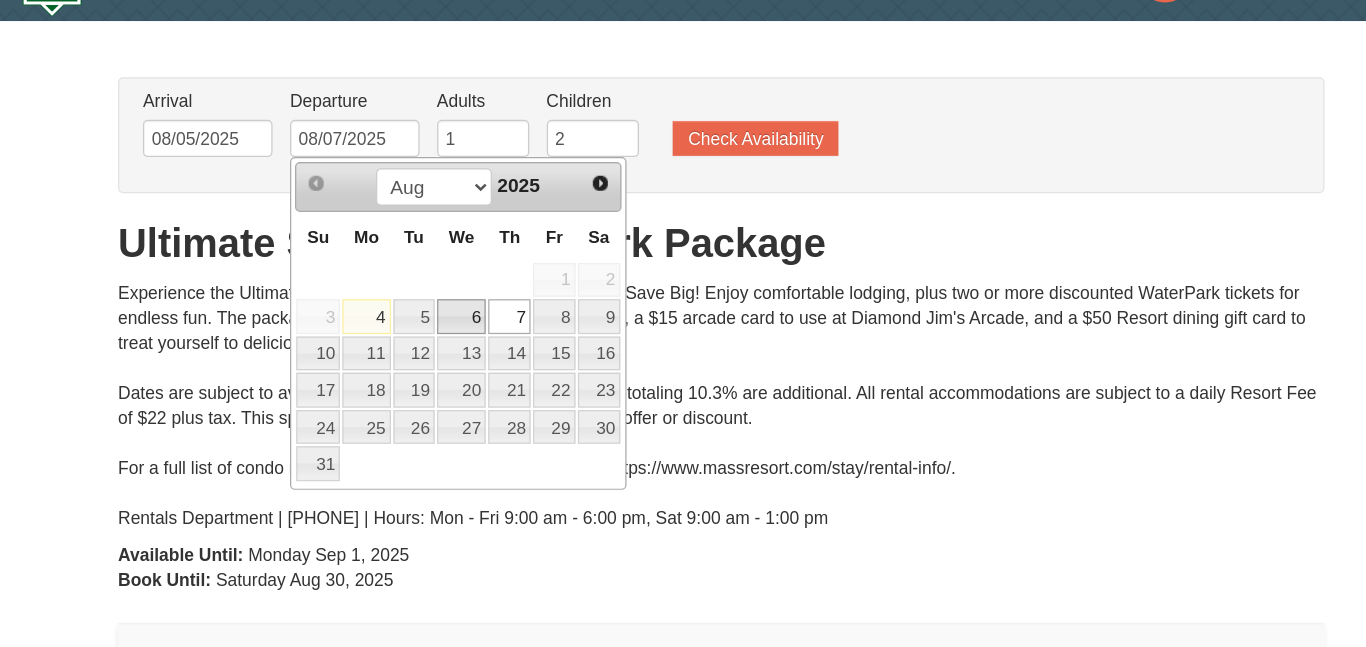 click on "6" at bounding box center (474, 296) 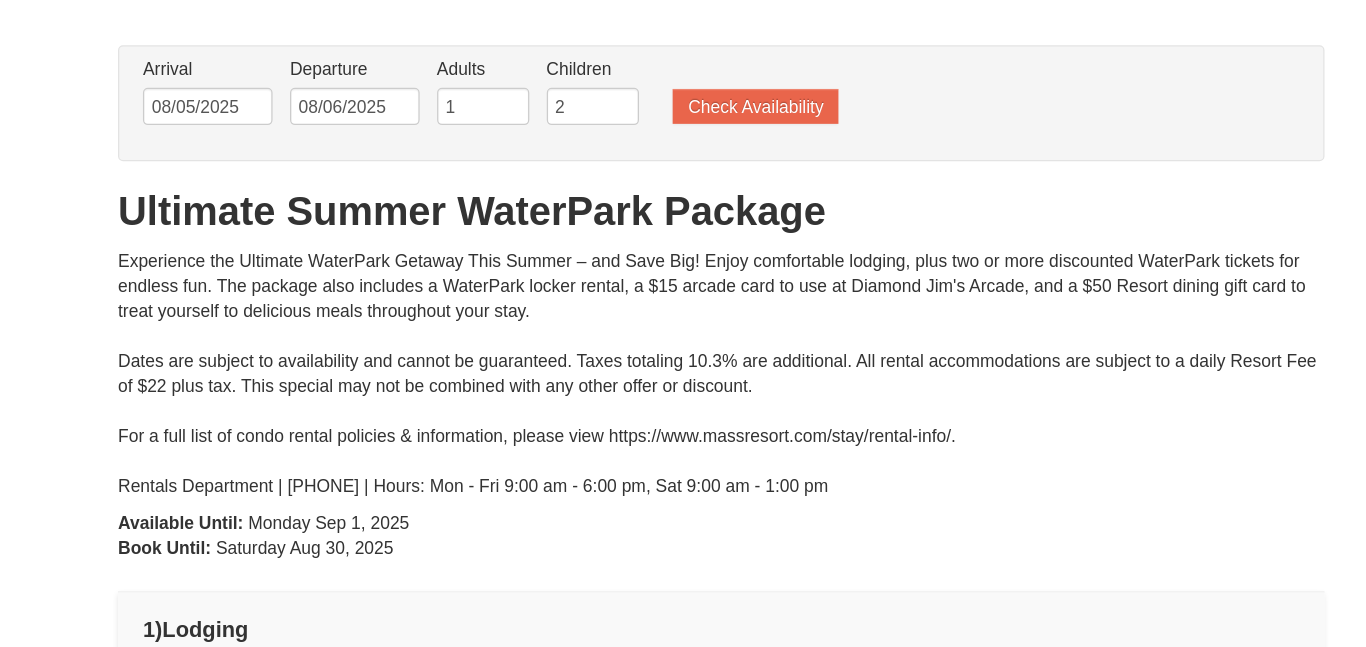 scroll, scrollTop: 59, scrollLeft: 0, axis: vertical 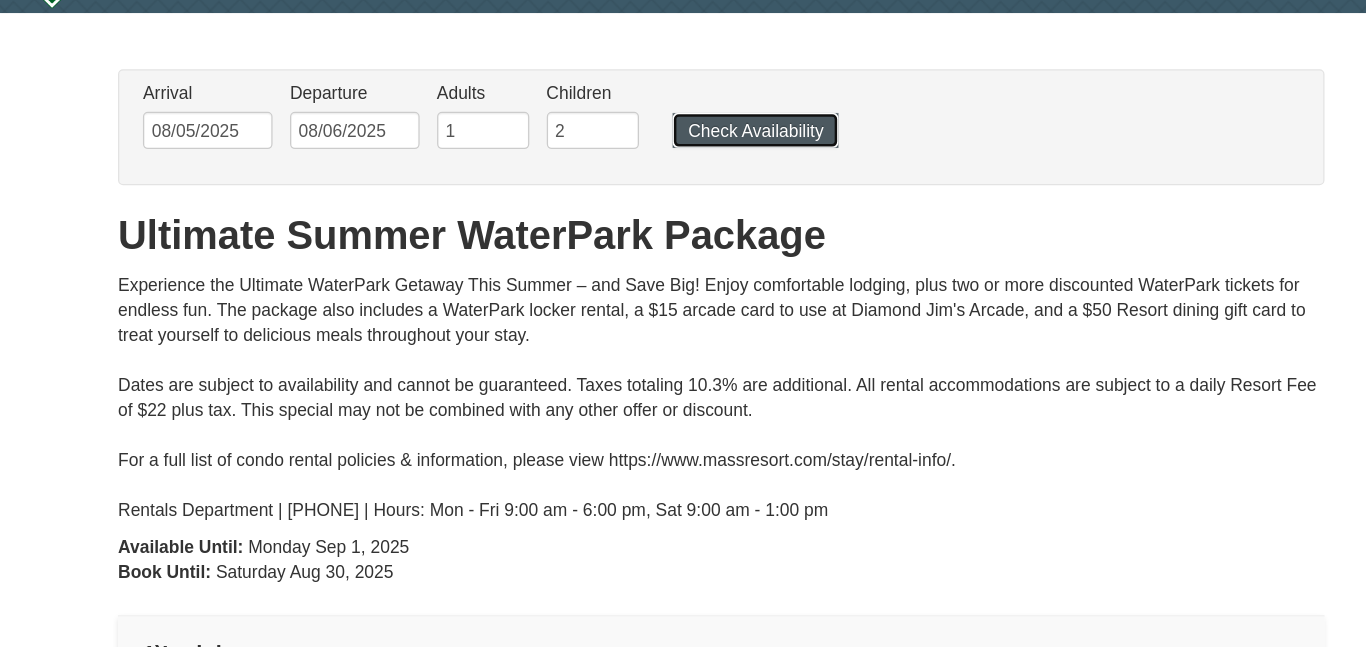 click on "Check Availability" at bounding box center (710, 105) 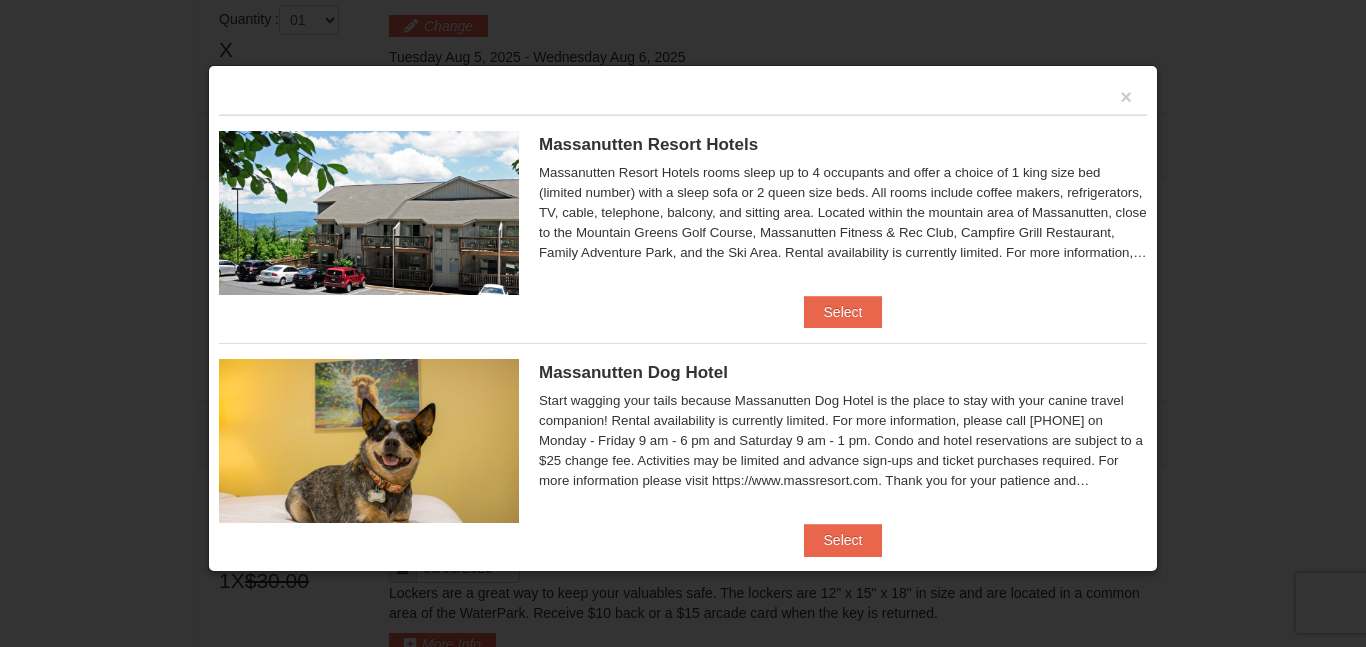scroll, scrollTop: 631, scrollLeft: 0, axis: vertical 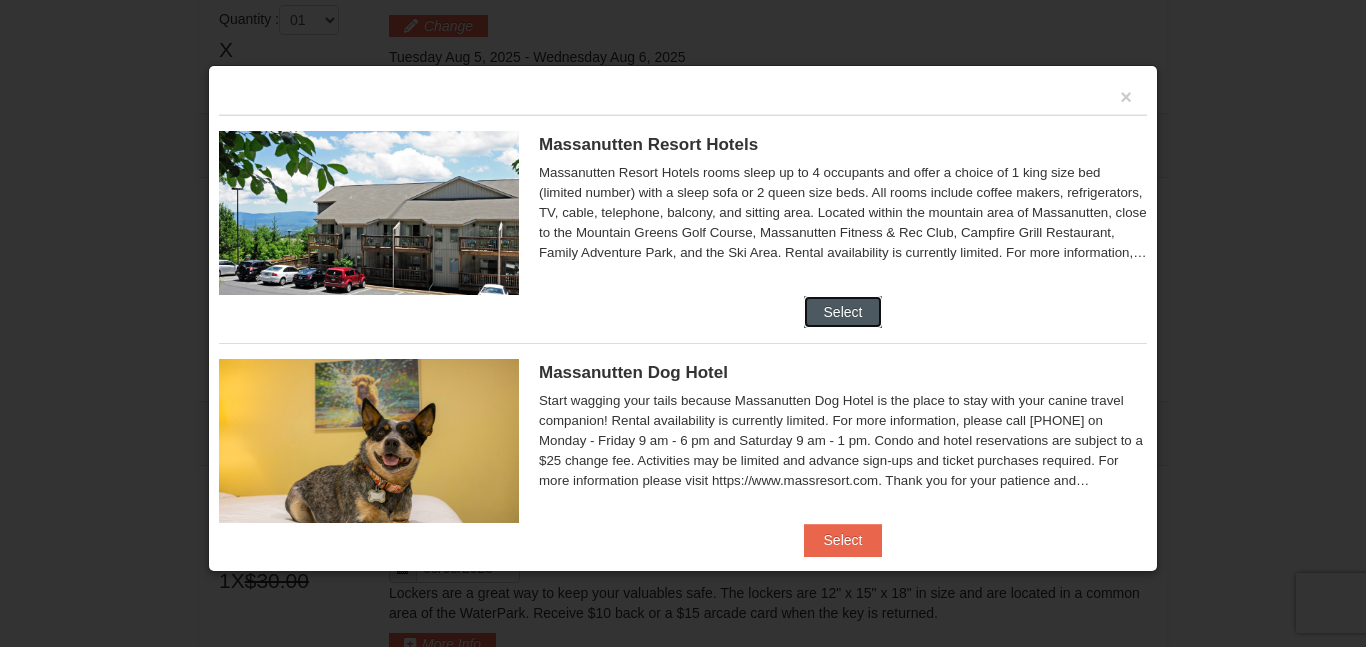click on "Select" at bounding box center [843, 312] 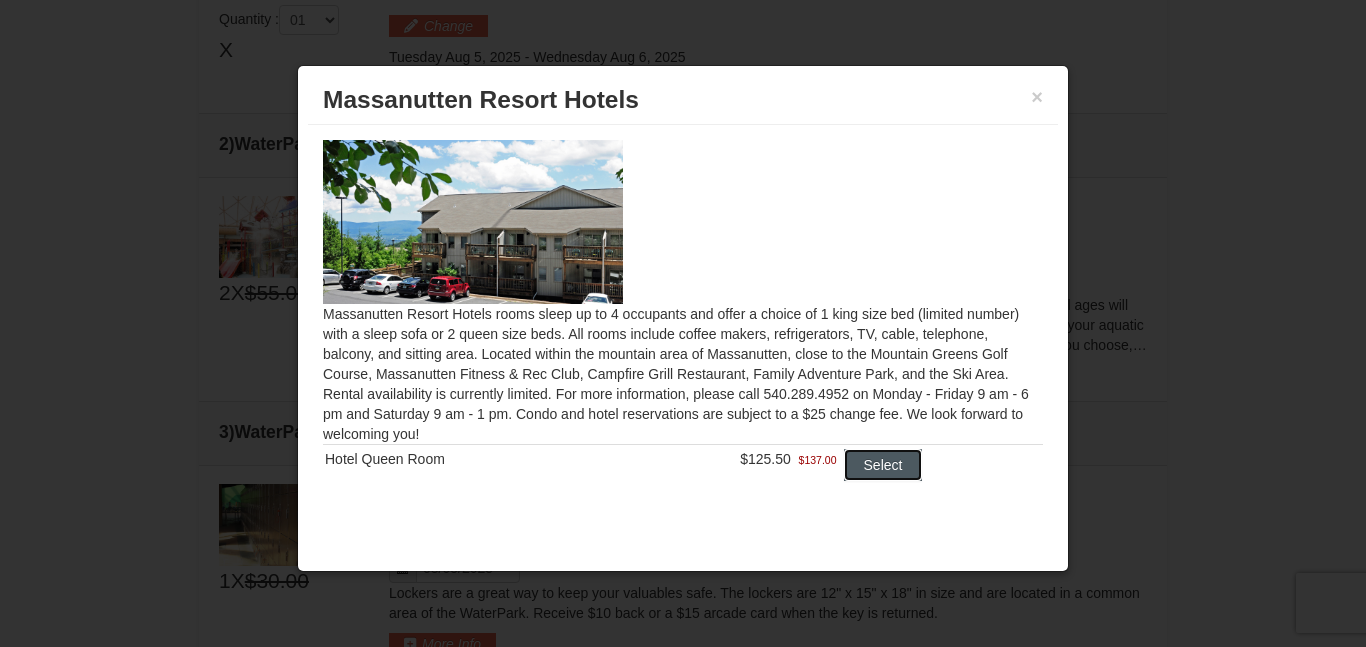 click on "Select" at bounding box center (883, 465) 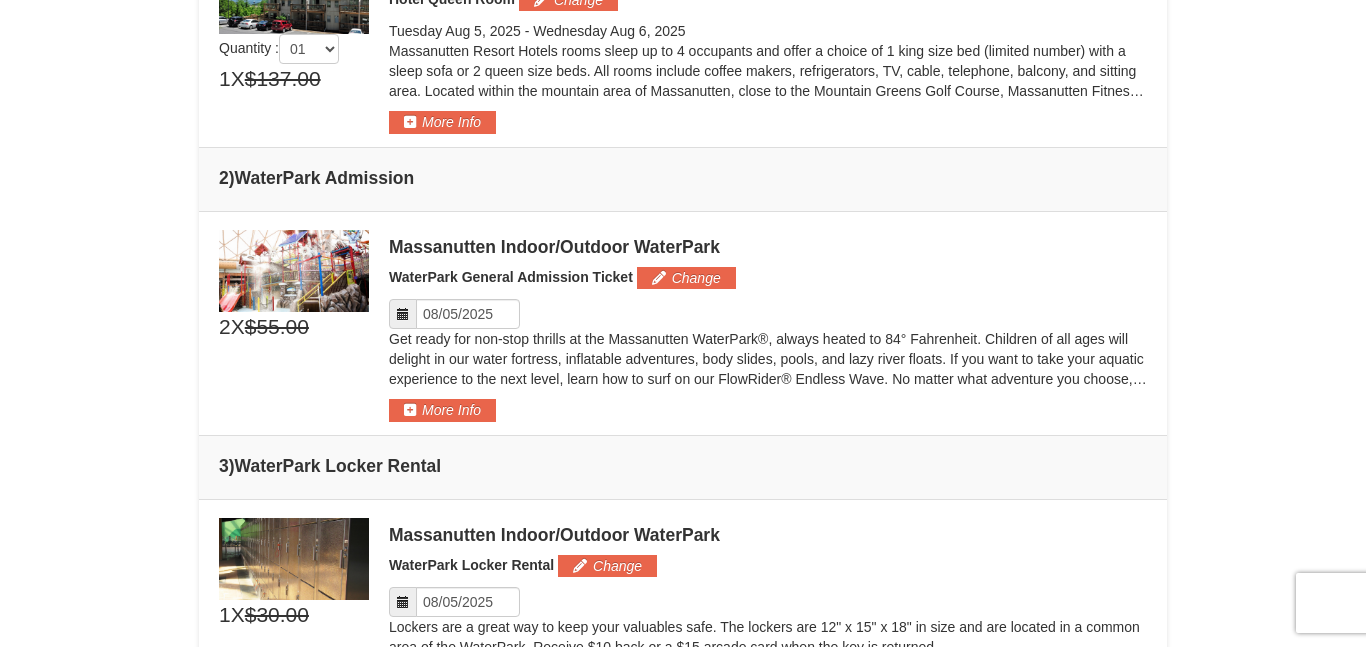 scroll, scrollTop: 680, scrollLeft: 0, axis: vertical 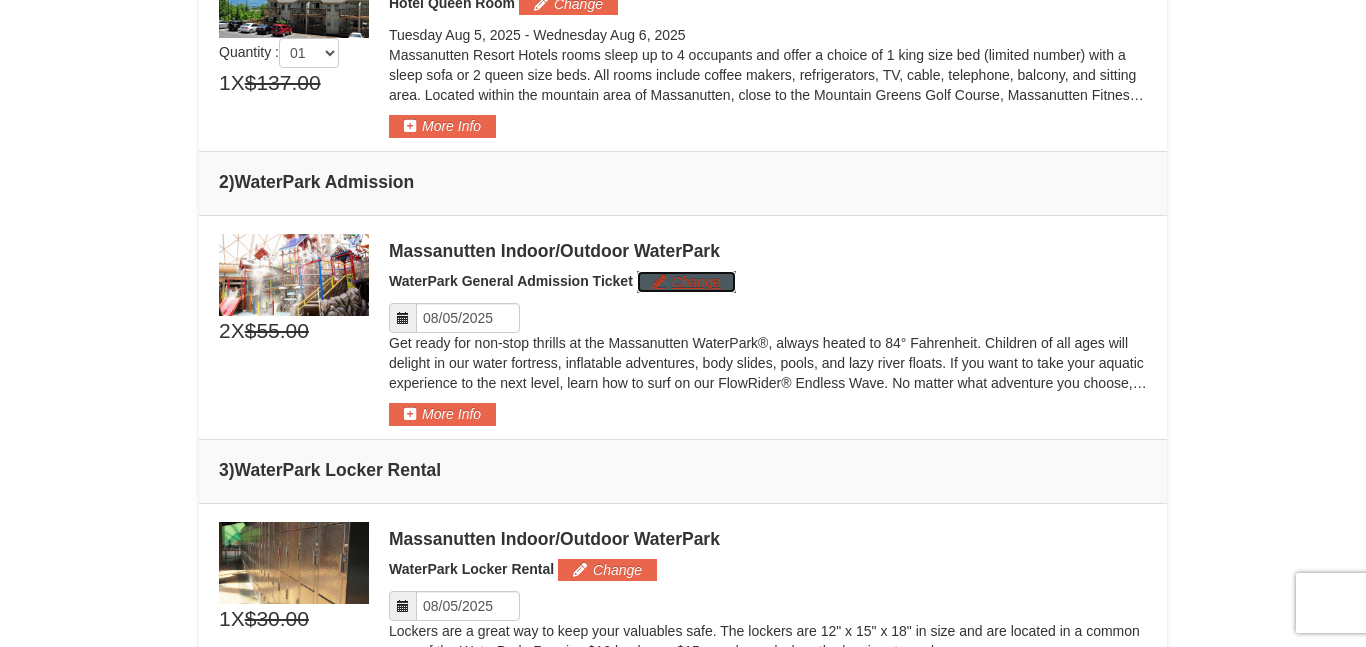 click on "Change" at bounding box center [686, 282] 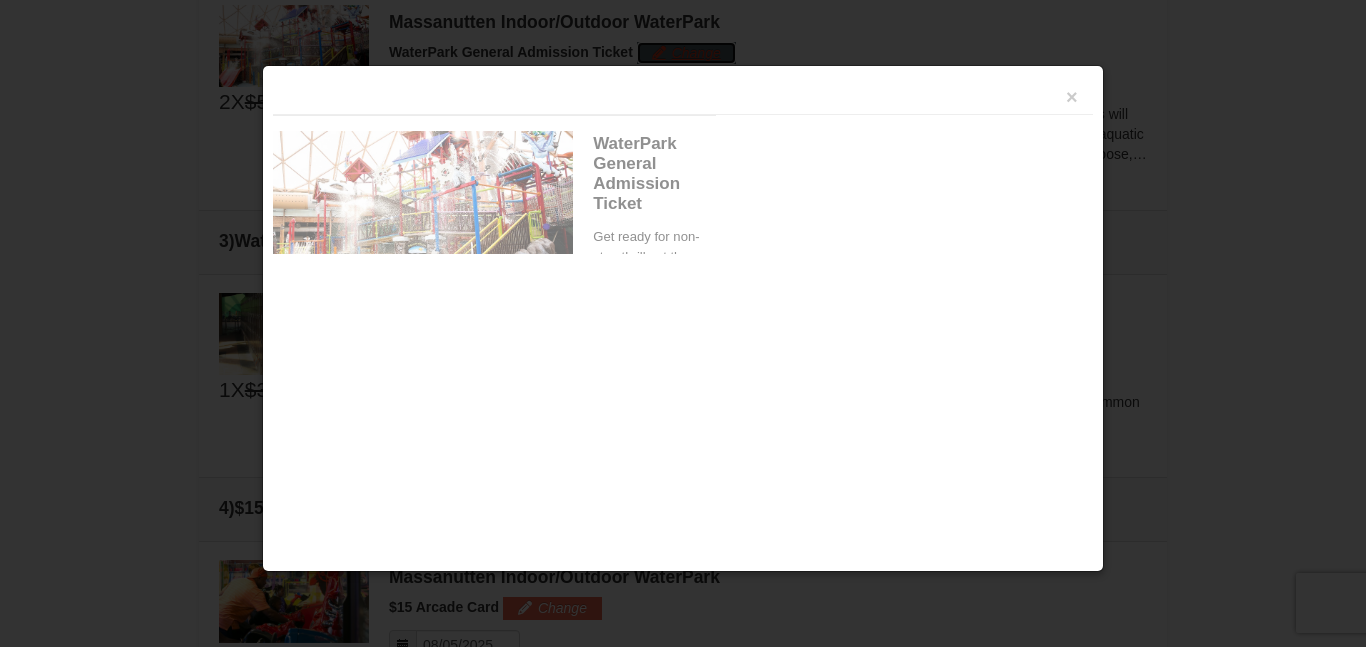 scroll, scrollTop: 914, scrollLeft: 0, axis: vertical 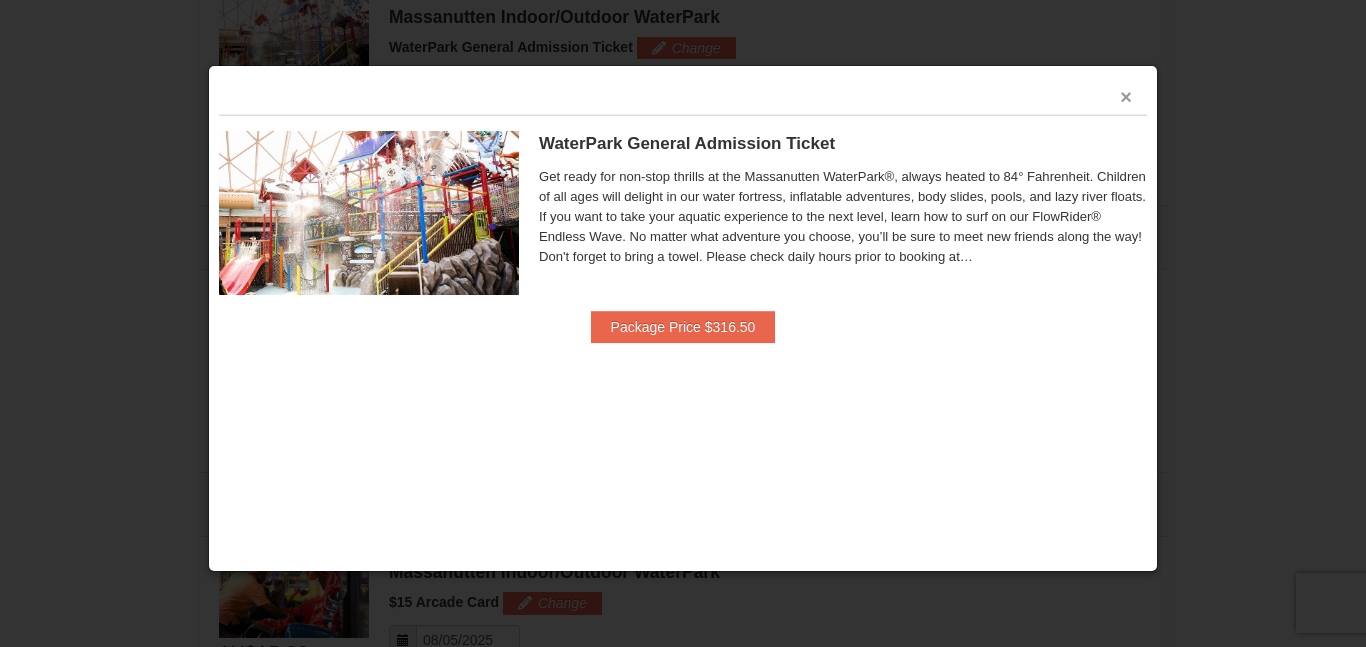 click on "×" at bounding box center [1126, 97] 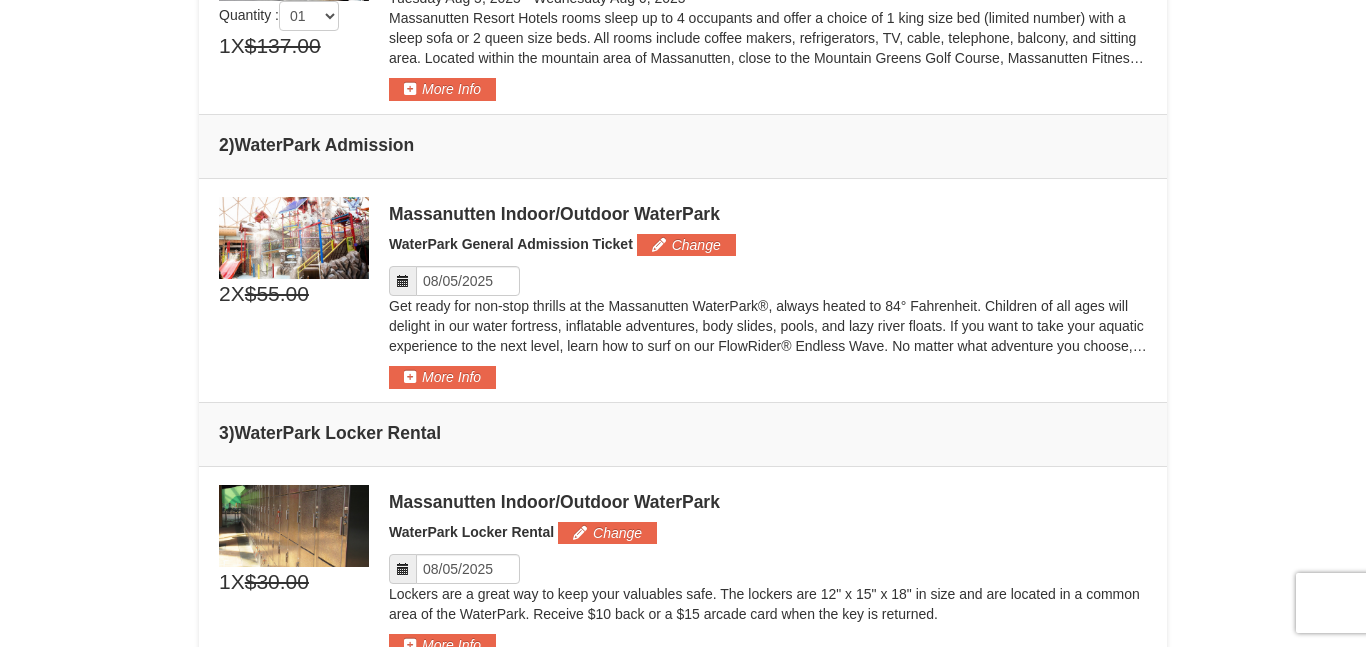 scroll, scrollTop: 713, scrollLeft: 0, axis: vertical 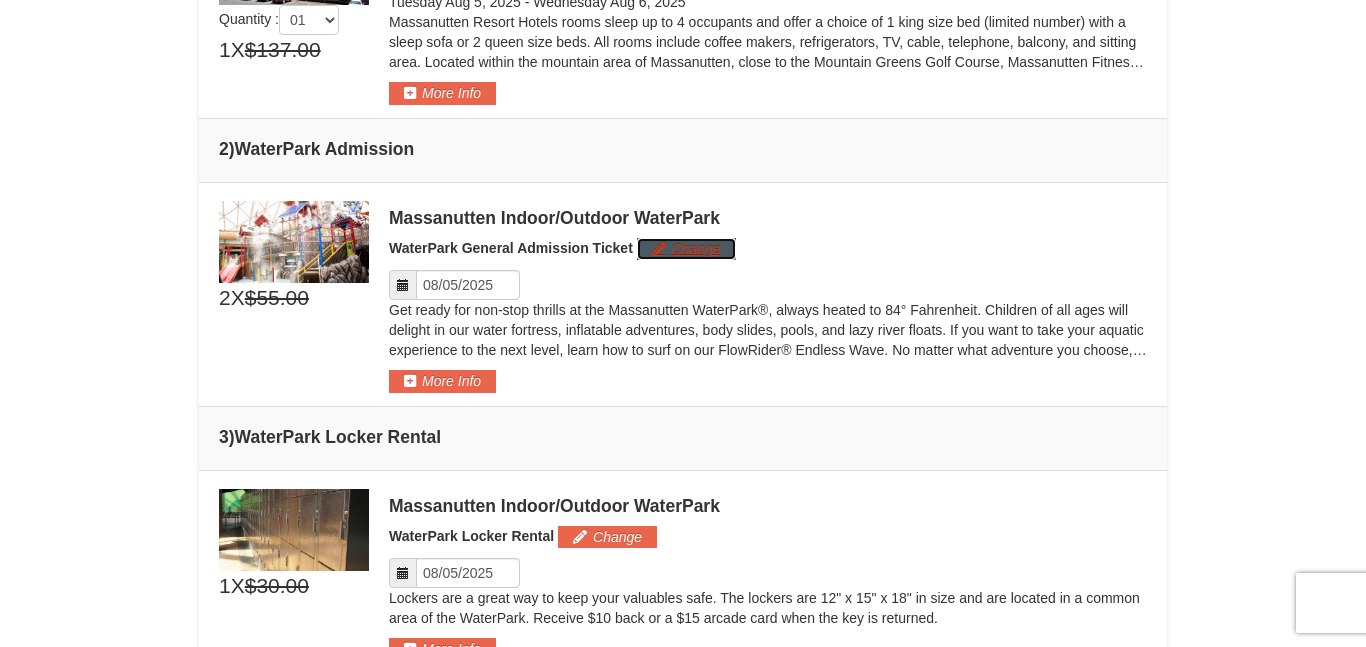 click on "Change" at bounding box center [686, 249] 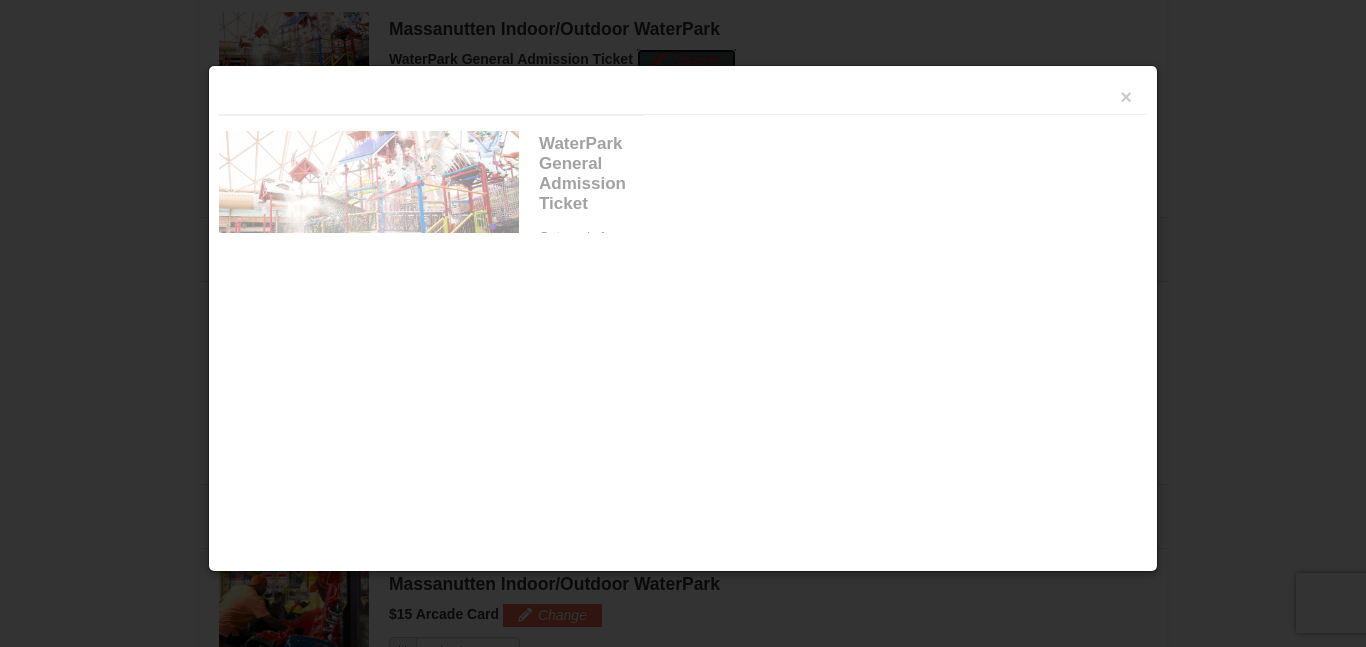 scroll, scrollTop: 914, scrollLeft: 0, axis: vertical 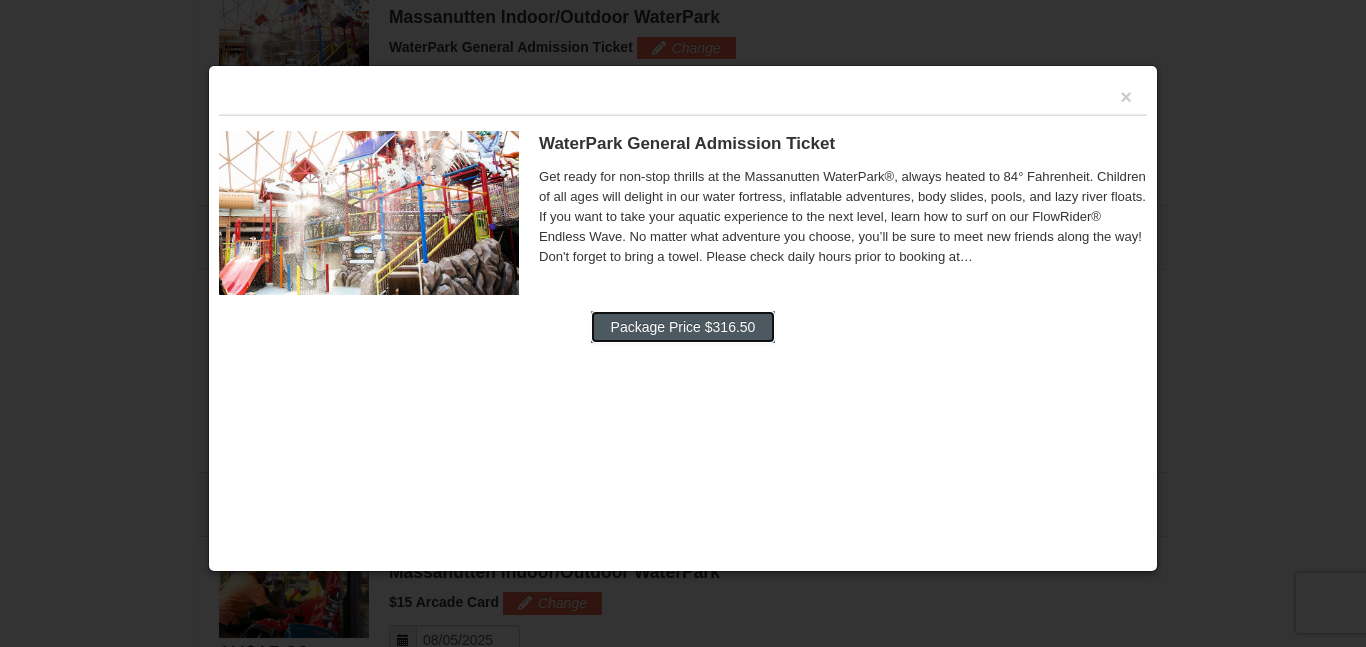 click on "Package Price $316.50" at bounding box center (683, 327) 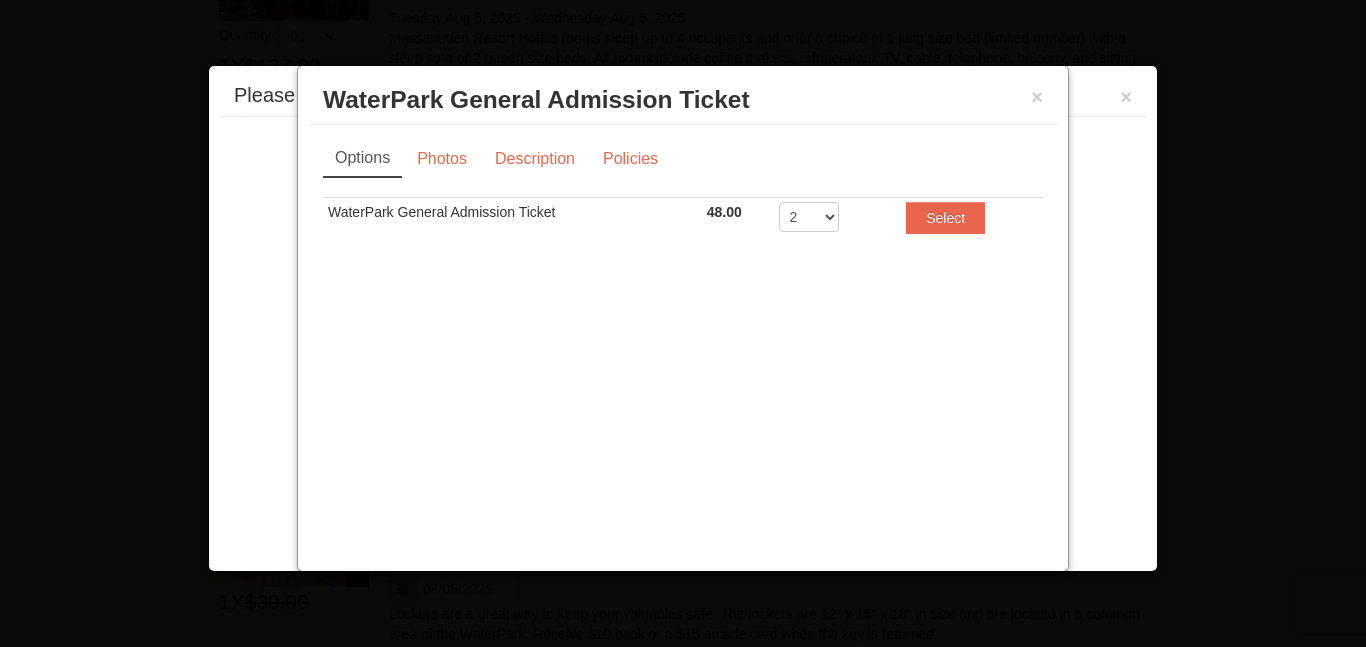 scroll, scrollTop: 636, scrollLeft: 0, axis: vertical 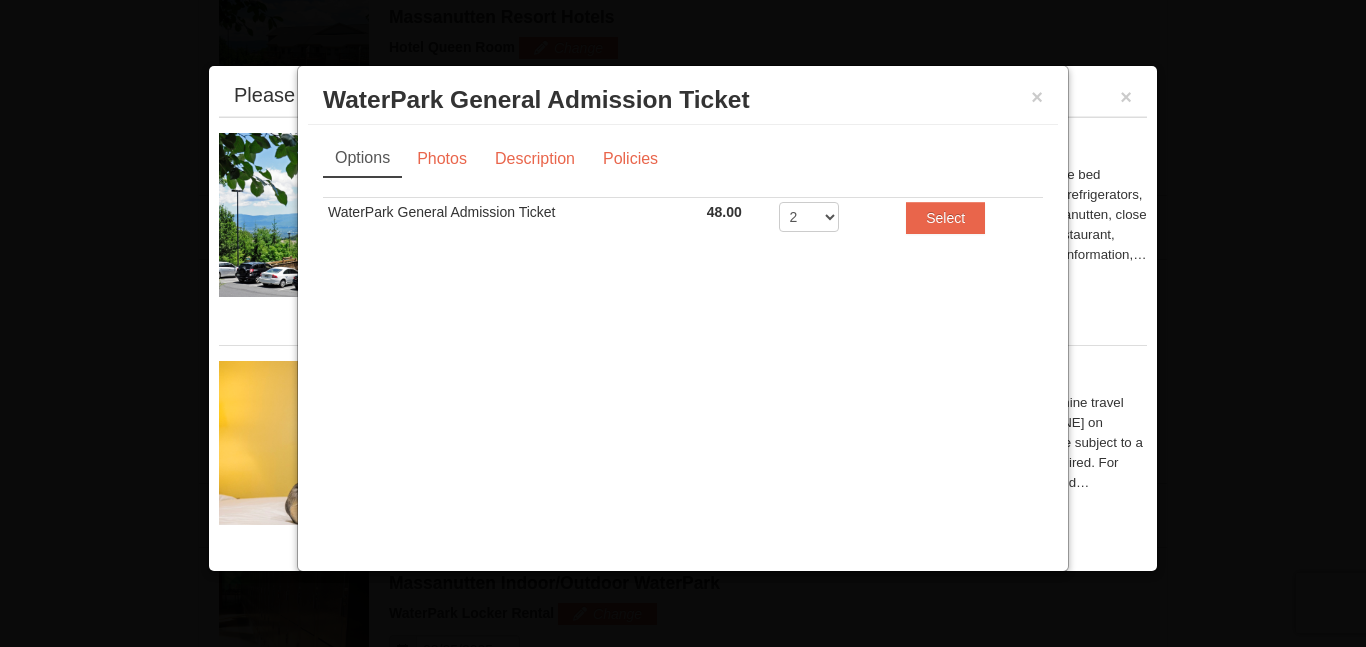 click on "2 3 4 5 6 7 8" at bounding box center [809, 217] 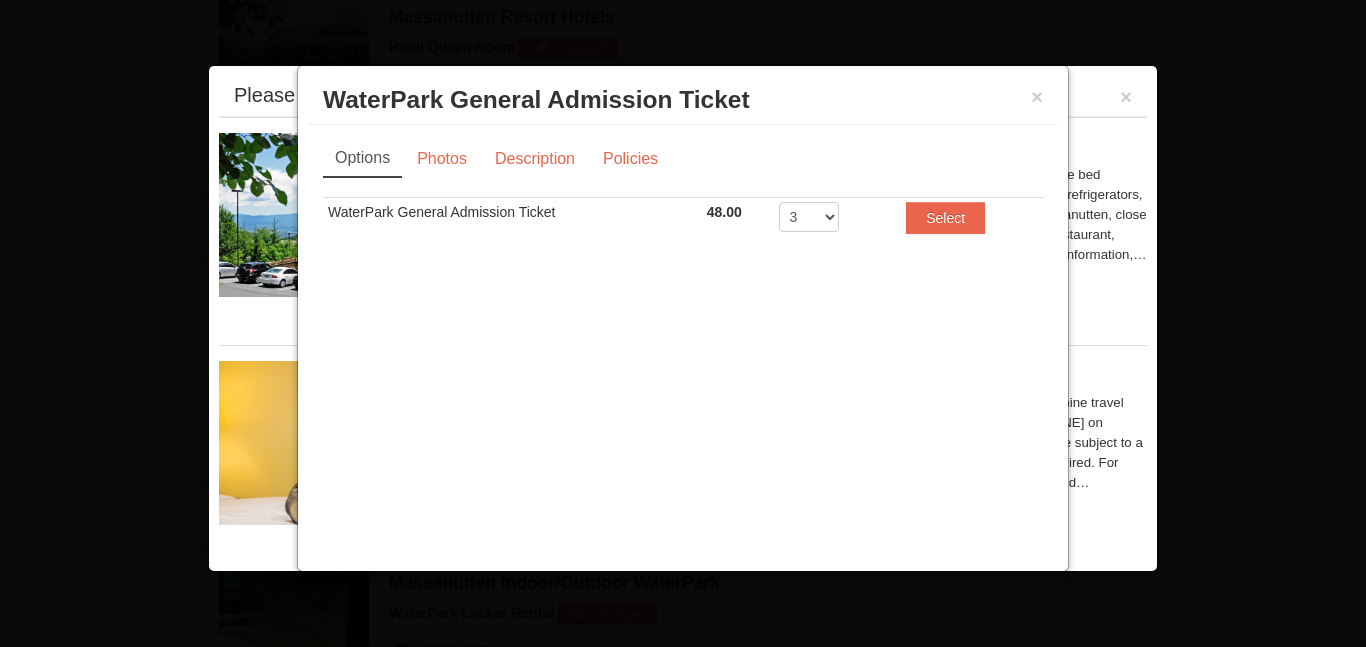 click on "2 3 4 5 6 7 8" at bounding box center (809, 217) 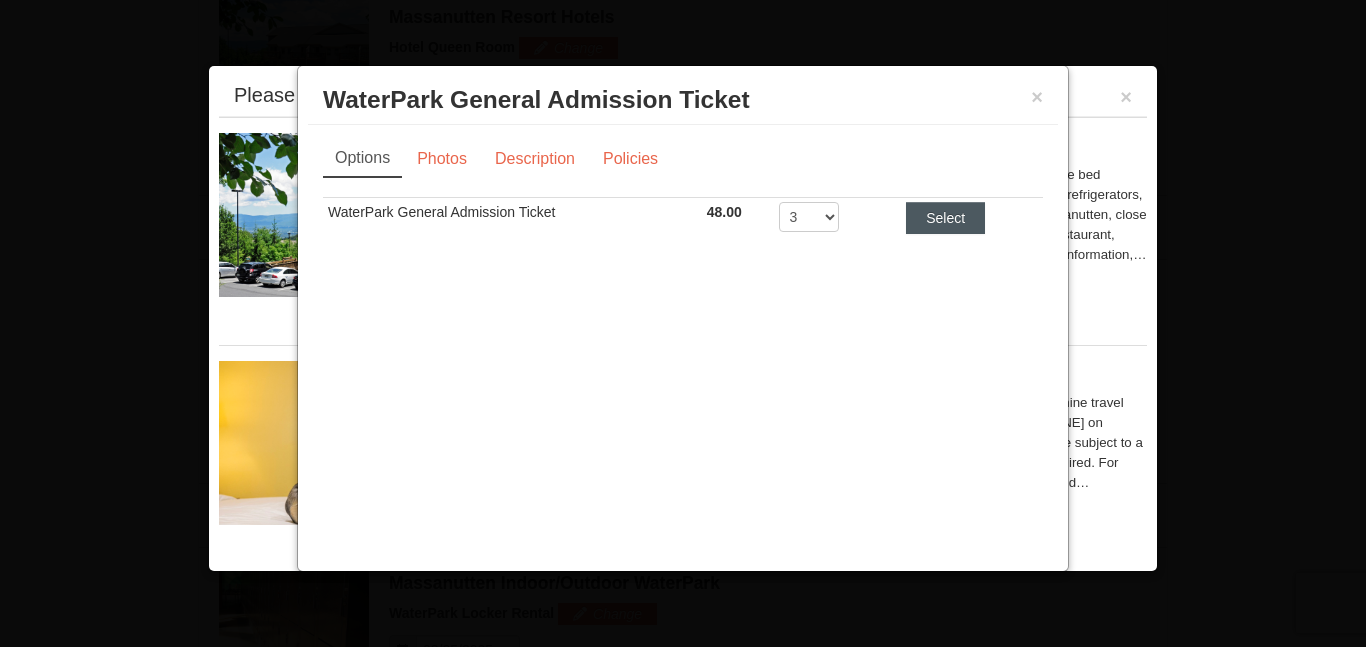 click on "Select" at bounding box center [945, 218] 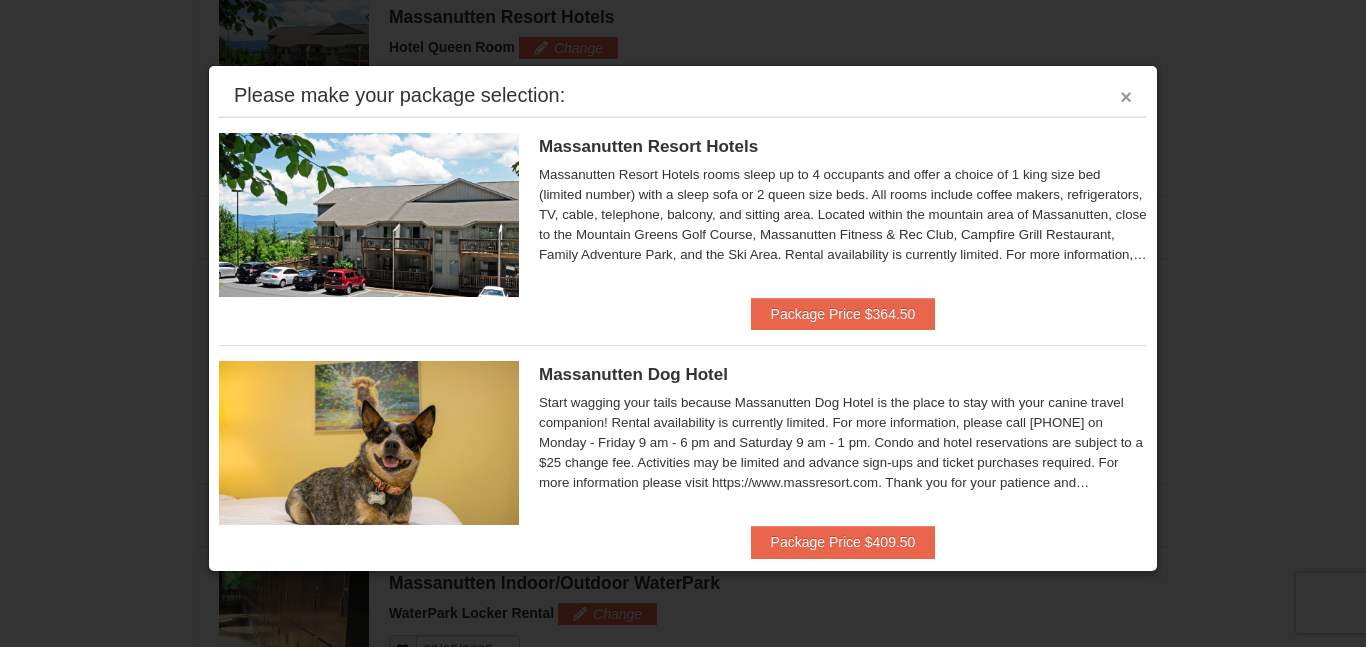 click on "×" at bounding box center [1126, 97] 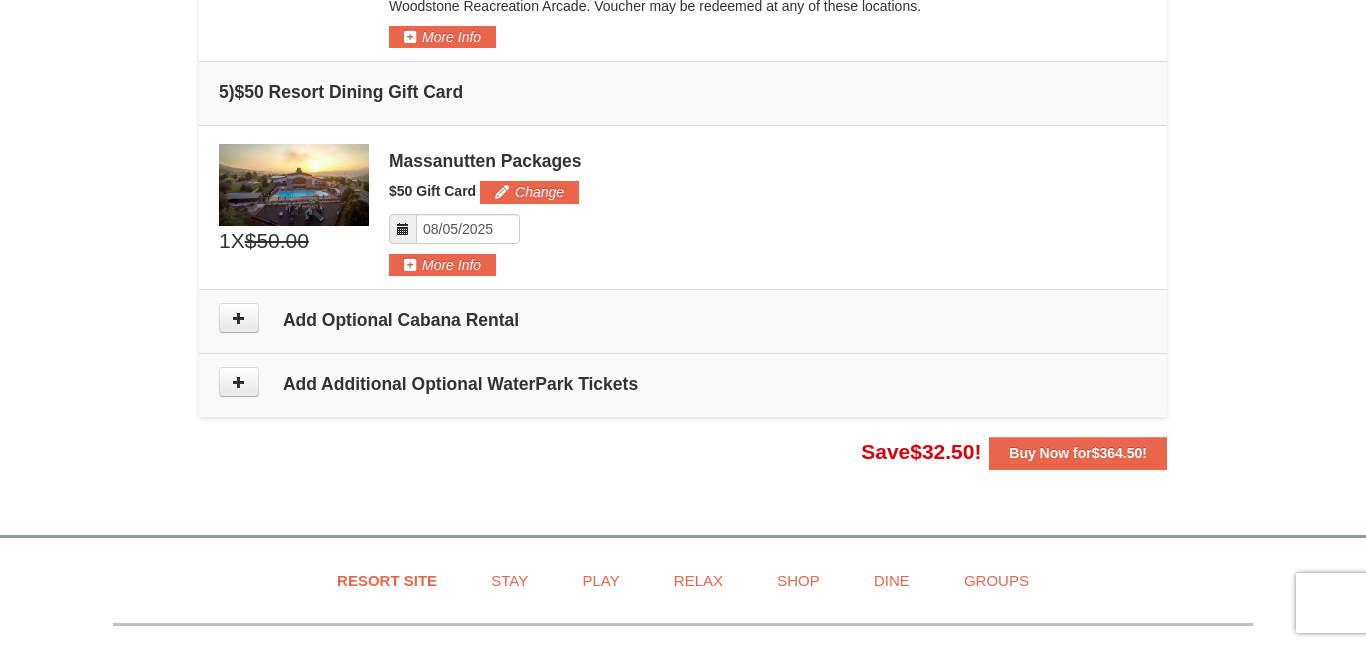 scroll, scrollTop: 1592, scrollLeft: 0, axis: vertical 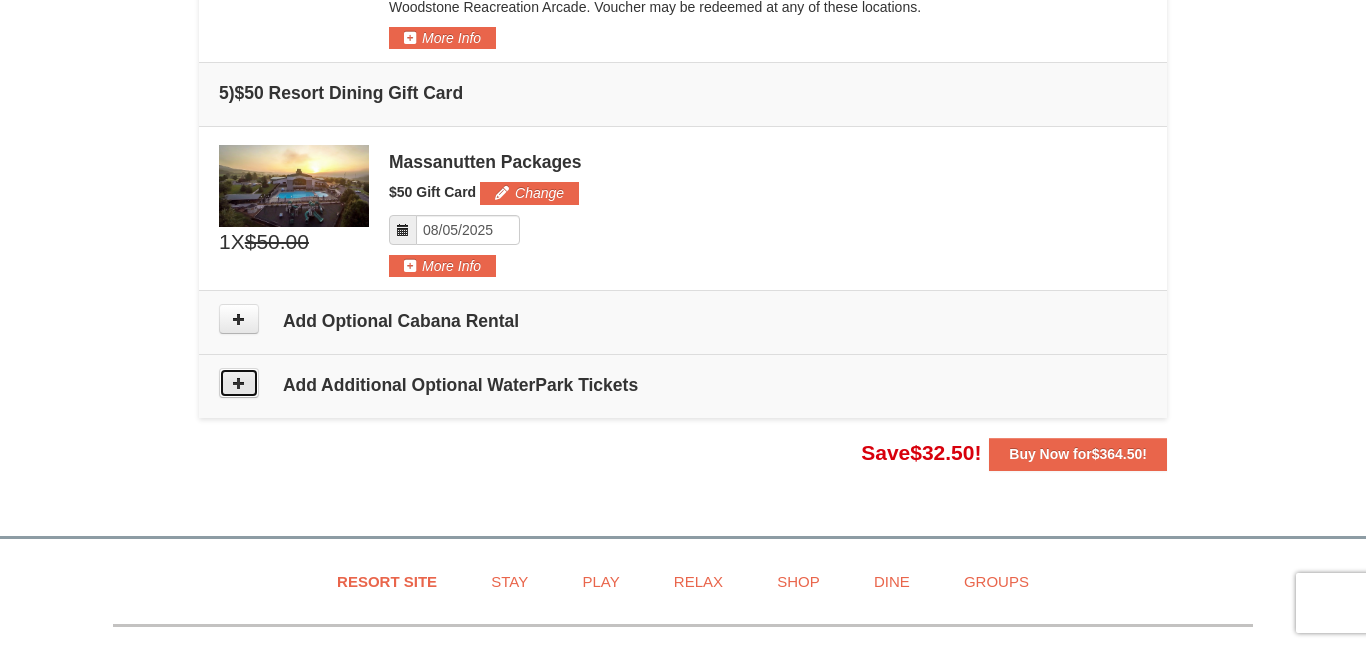click at bounding box center [239, 383] 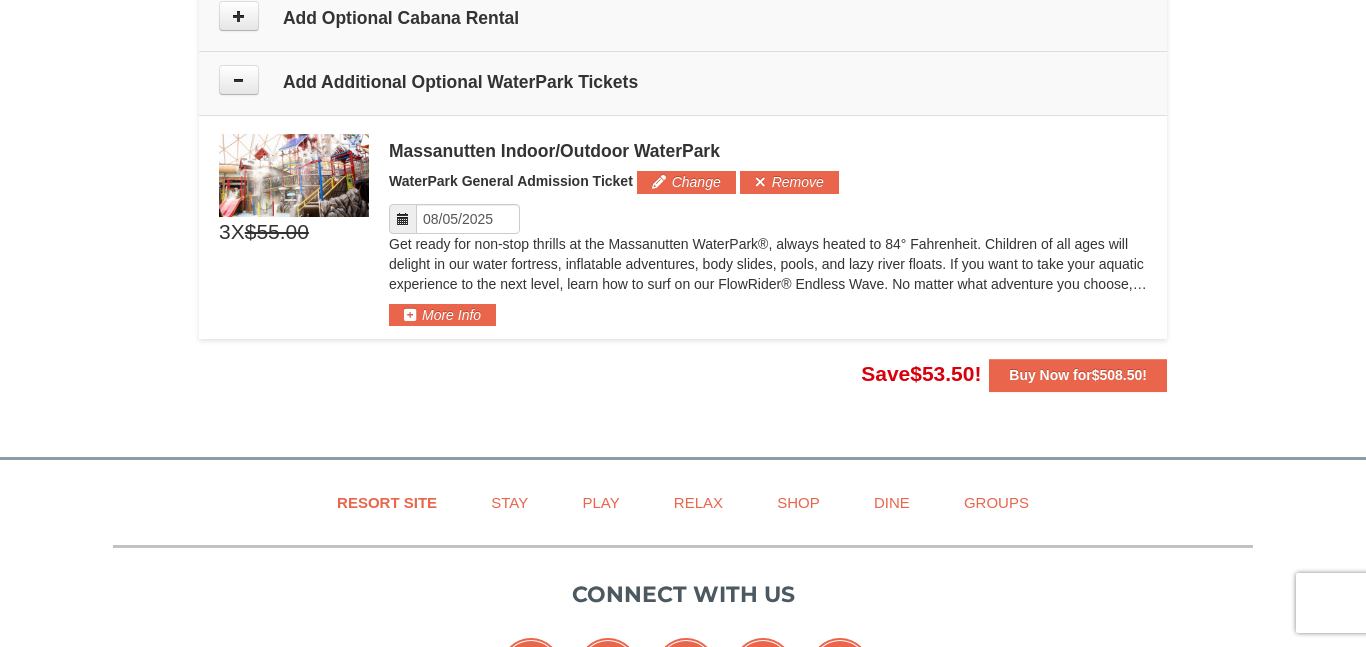 scroll, scrollTop: 1947, scrollLeft: 0, axis: vertical 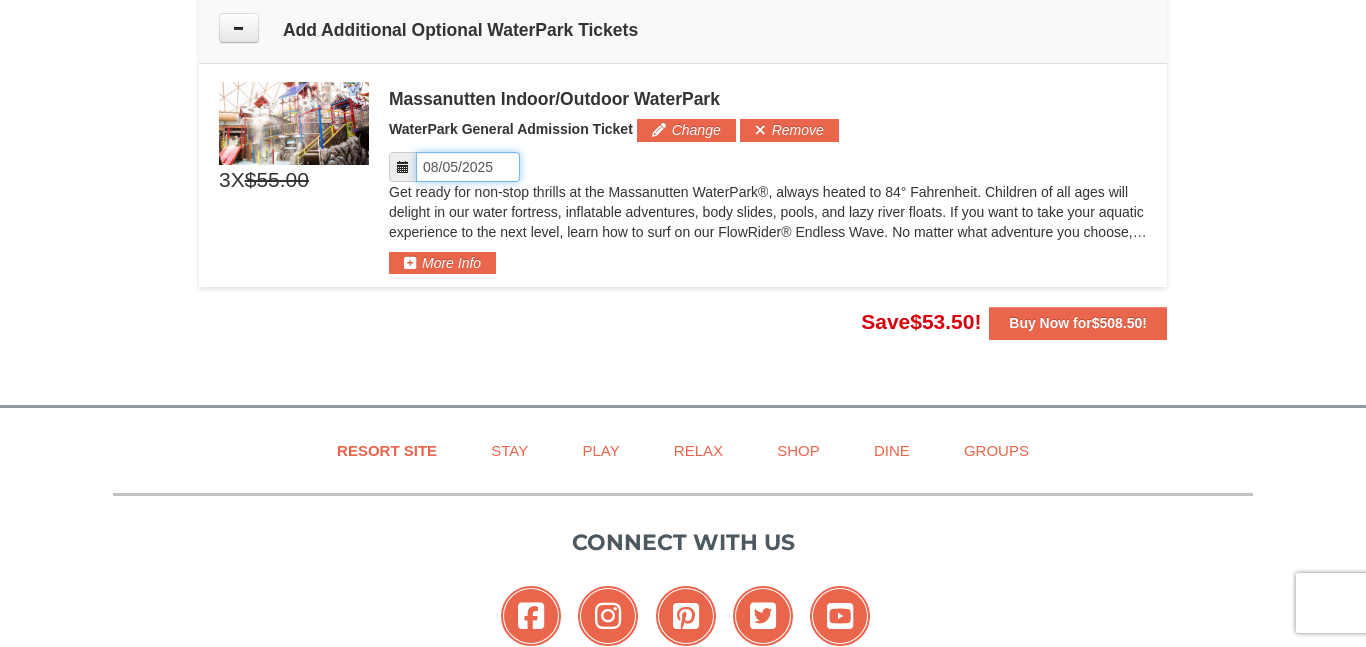 click on "Please format dates MM/DD/YYYY" at bounding box center [468, 167] 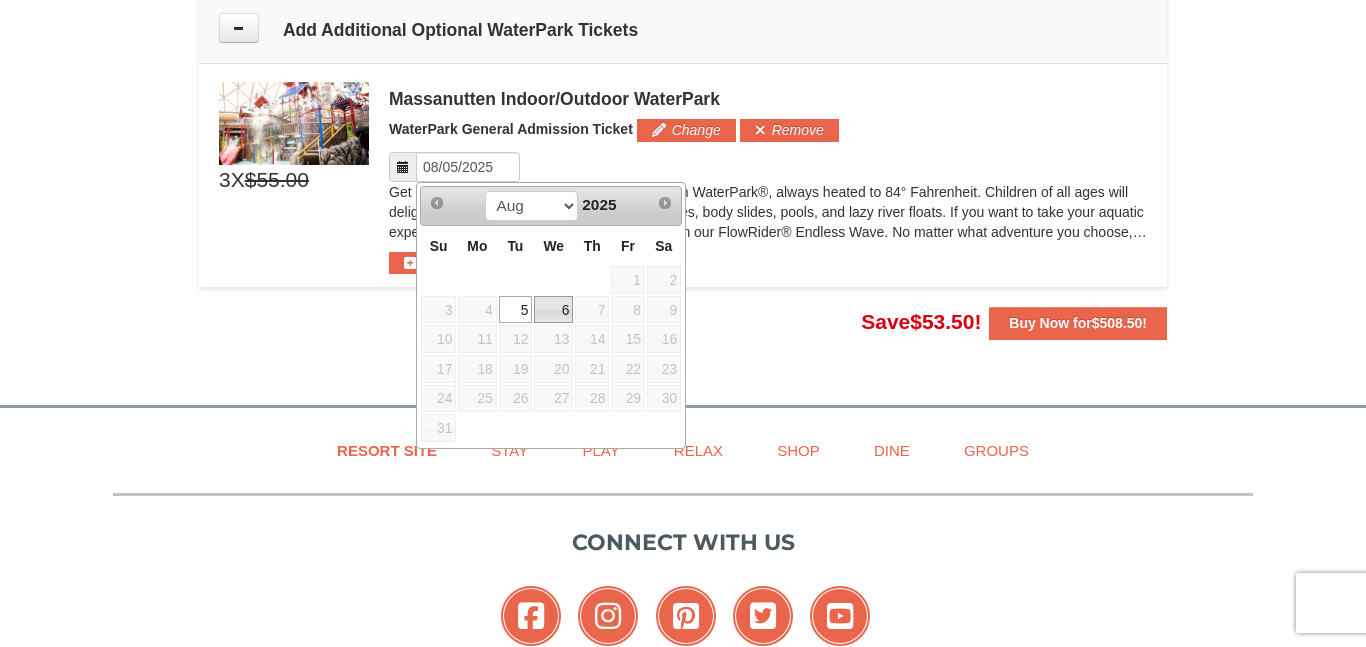 click on "6" at bounding box center (553, 310) 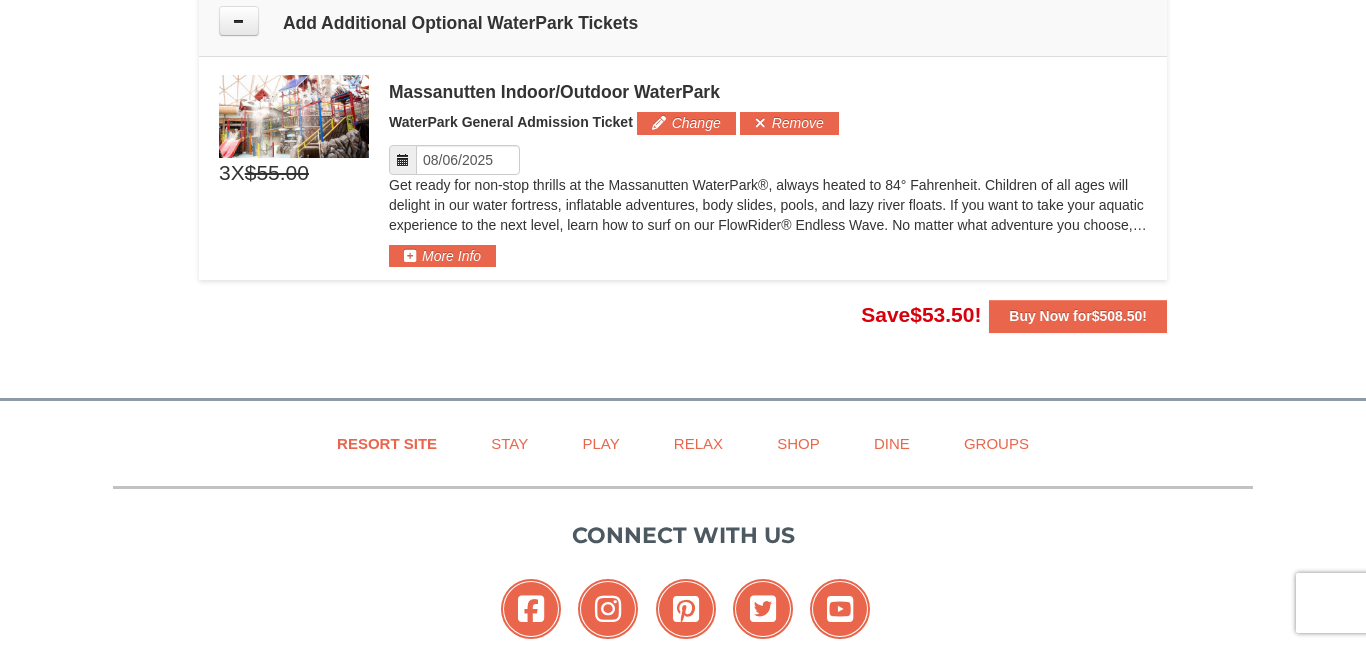 scroll, scrollTop: 1956, scrollLeft: 0, axis: vertical 